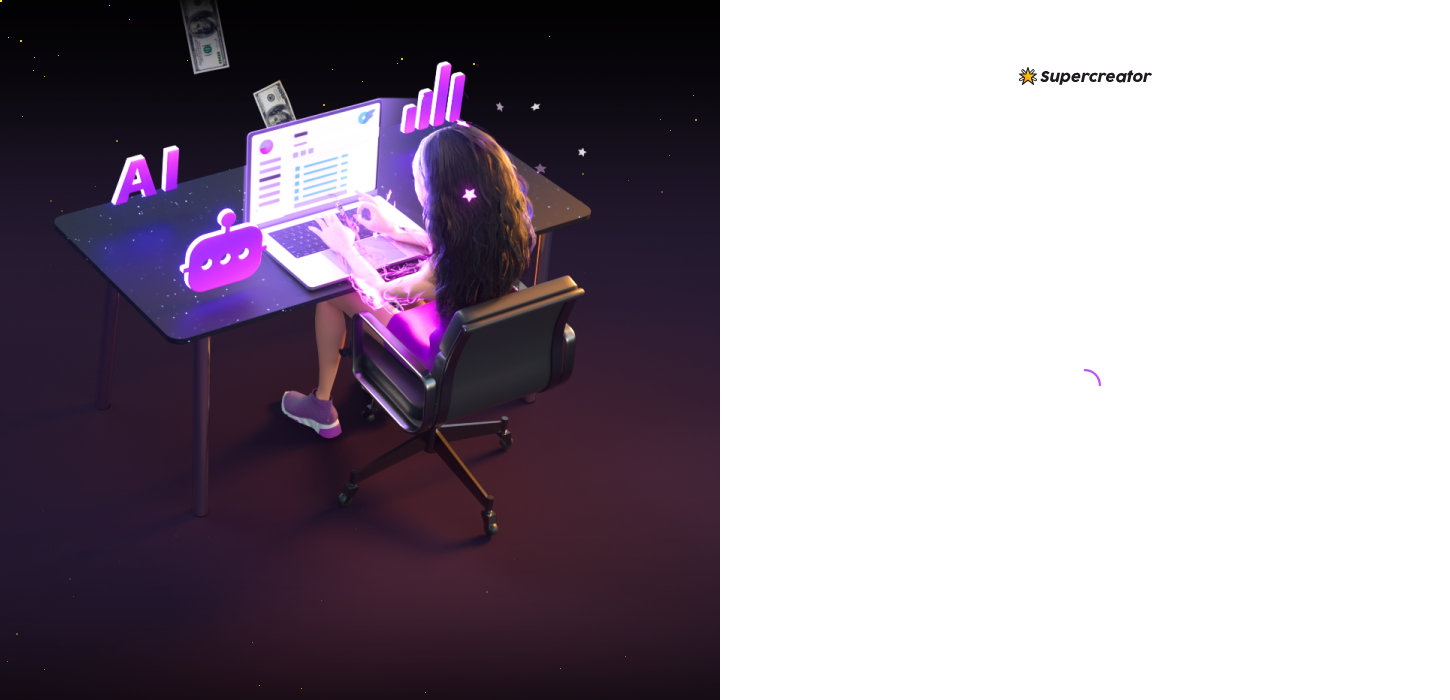 scroll, scrollTop: 0, scrollLeft: 0, axis: both 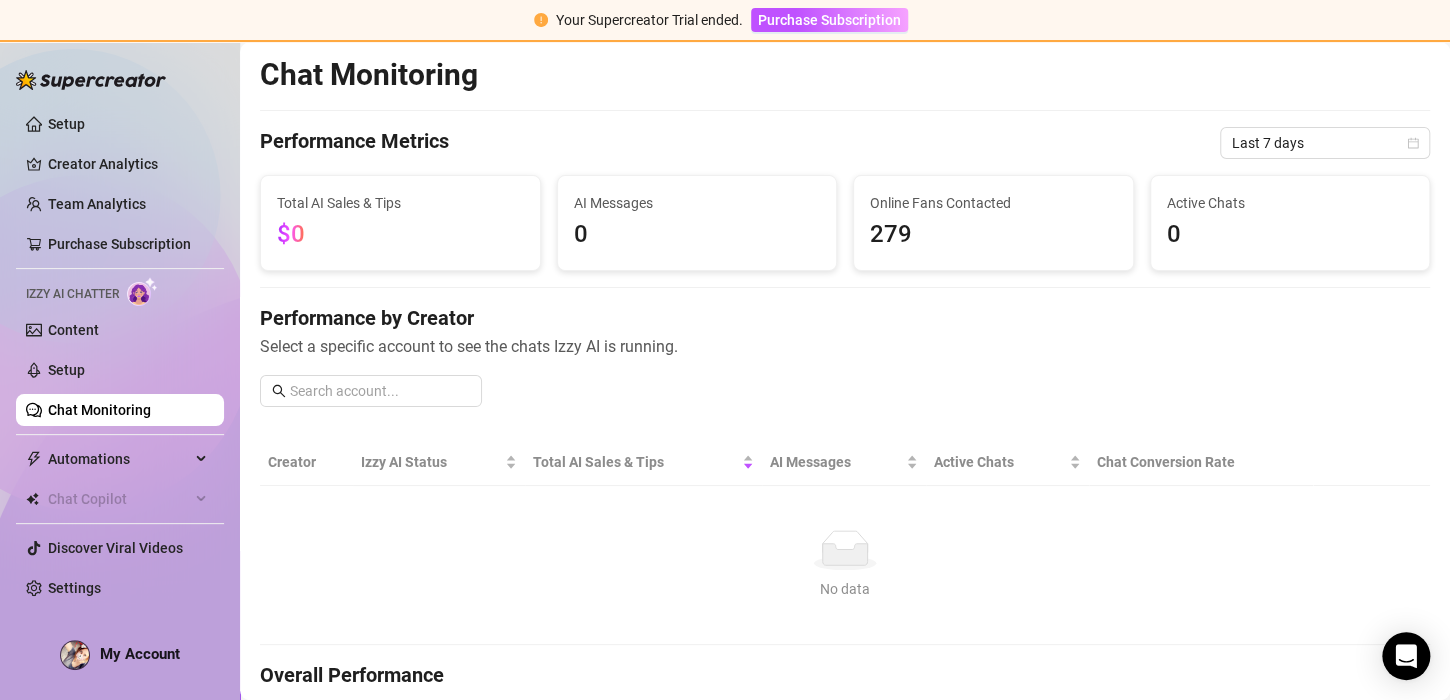 click on "Performance Metrics Last 7 days" at bounding box center [845, 143] 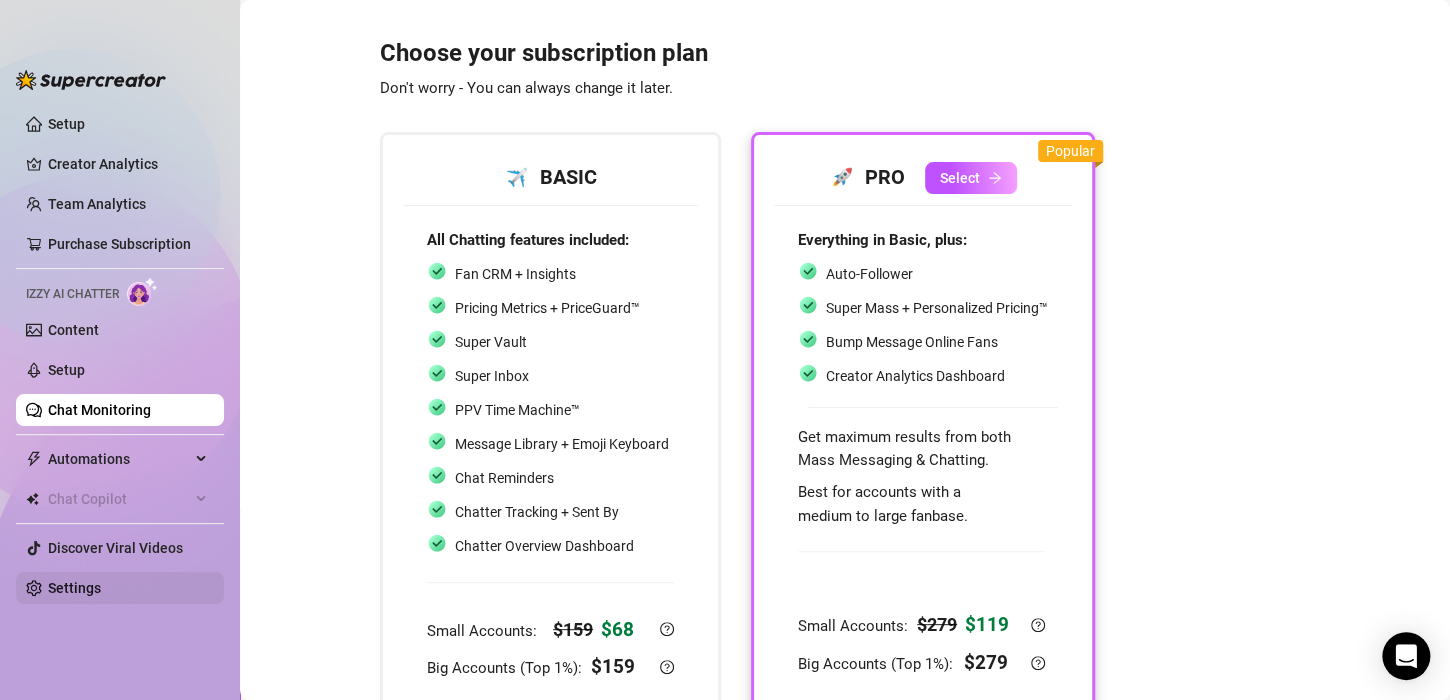 click on "Settings" at bounding box center [74, 588] 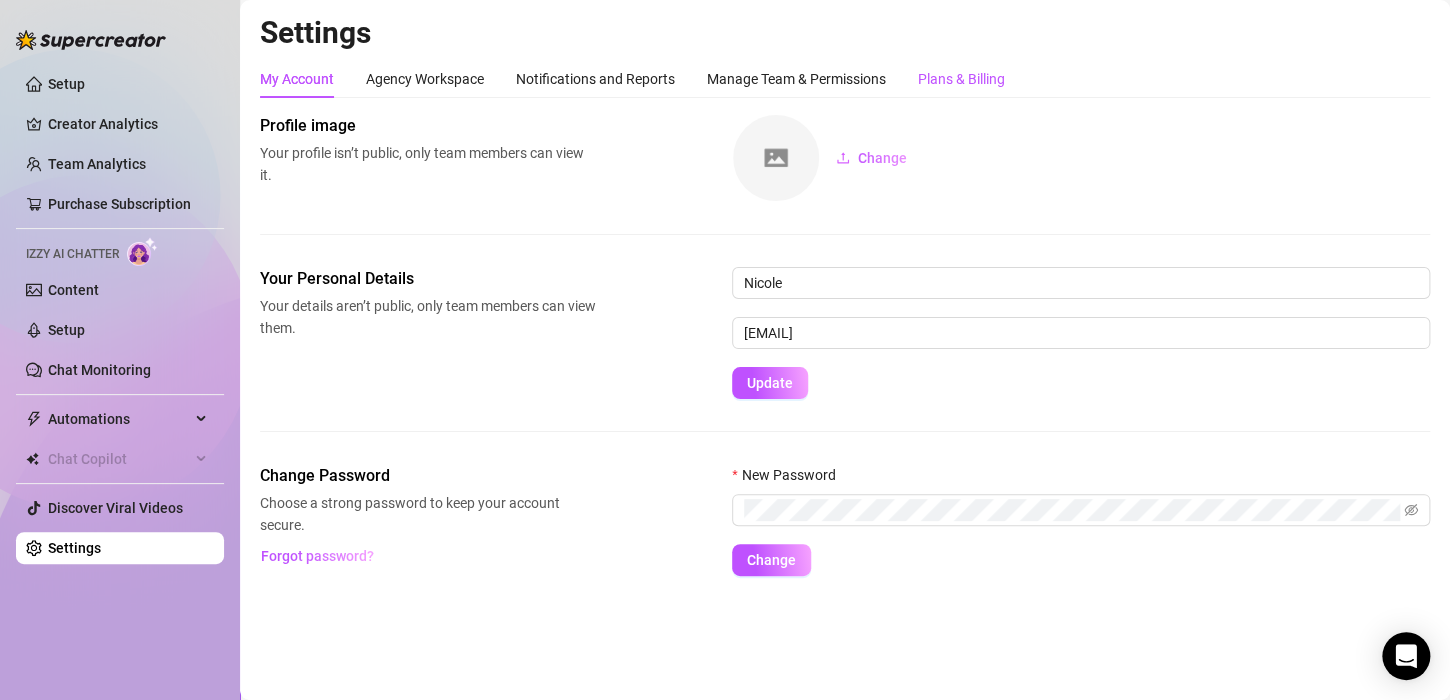click on "Plans & Billing" at bounding box center (961, 79) 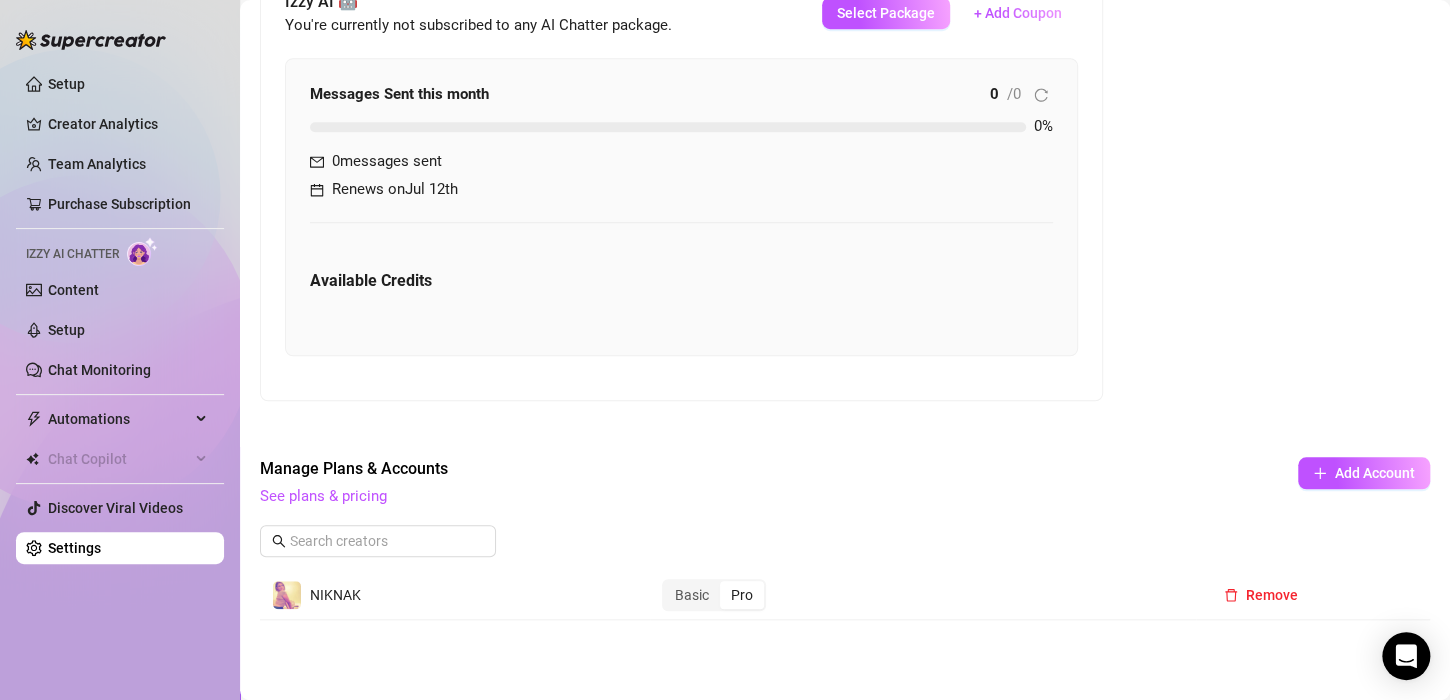 scroll, scrollTop: 571, scrollLeft: 0, axis: vertical 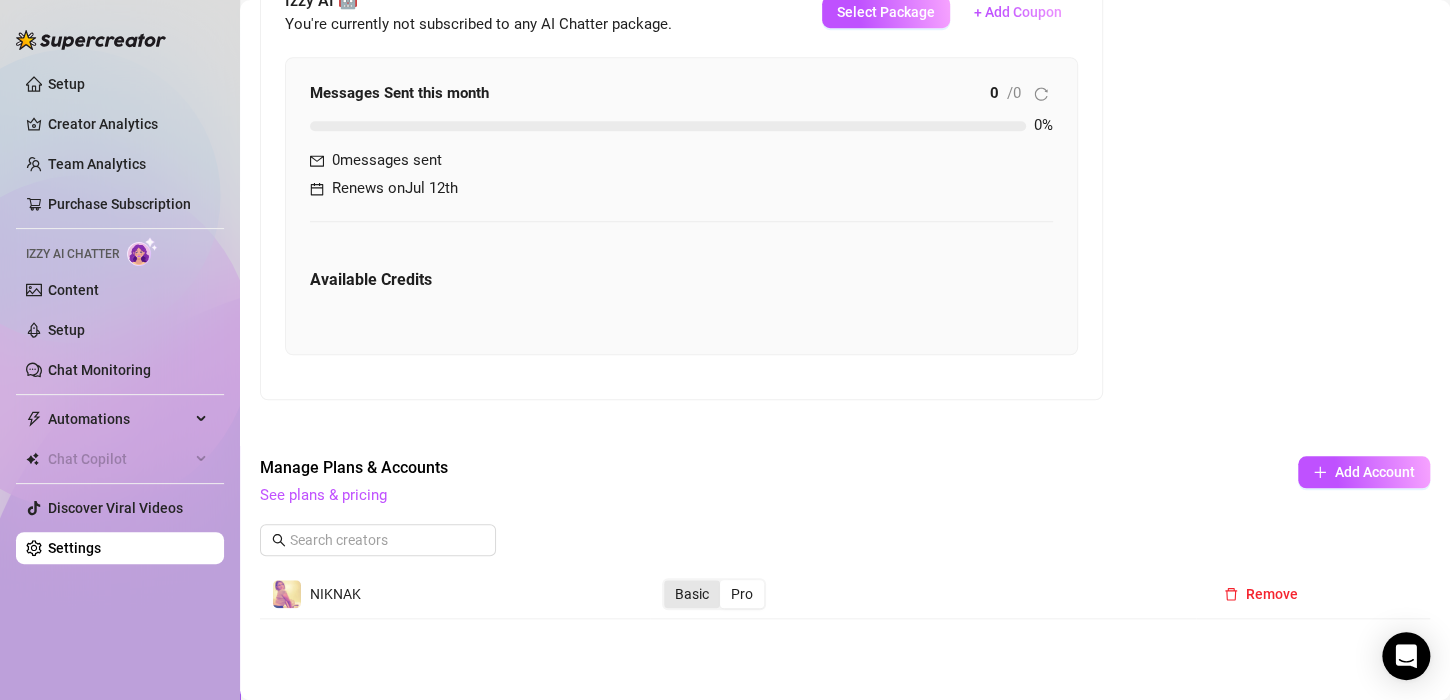 click on "Basic" at bounding box center (692, 594) 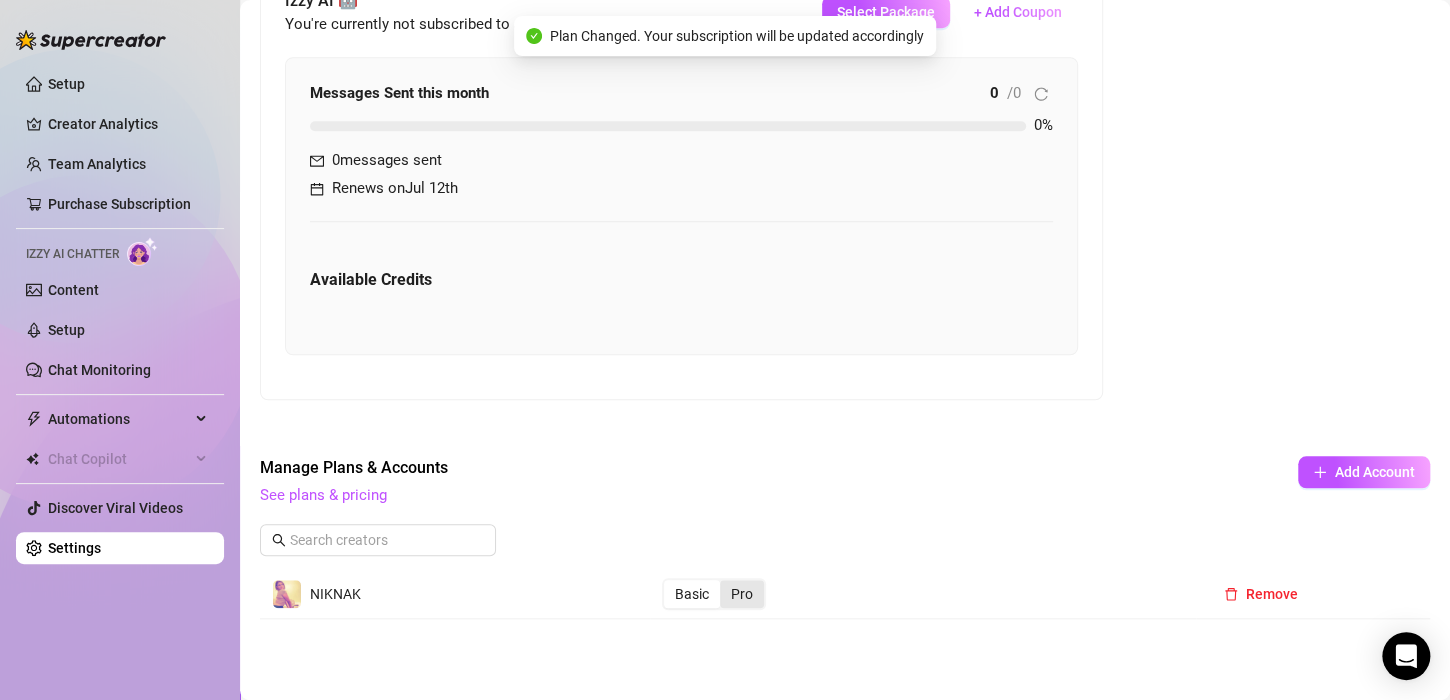 click on "Pro" at bounding box center (742, 594) 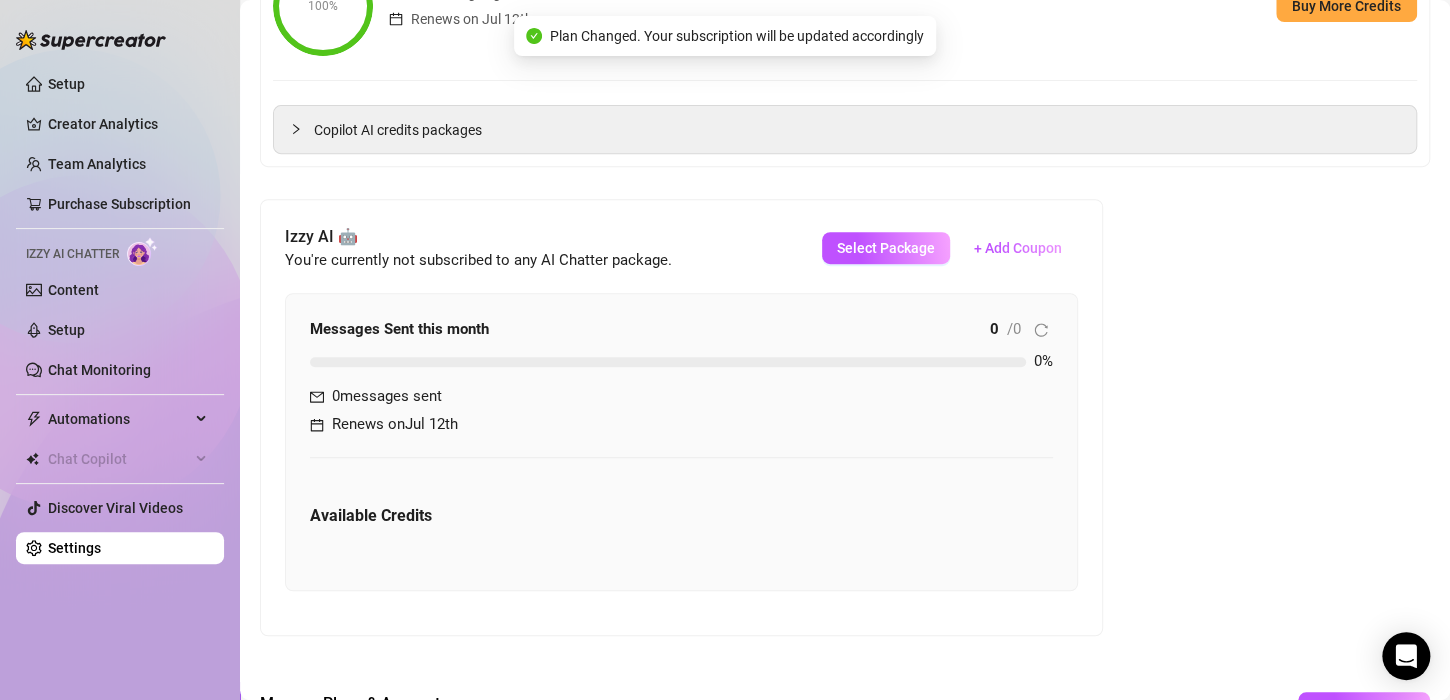 scroll, scrollTop: 309, scrollLeft: 0, axis: vertical 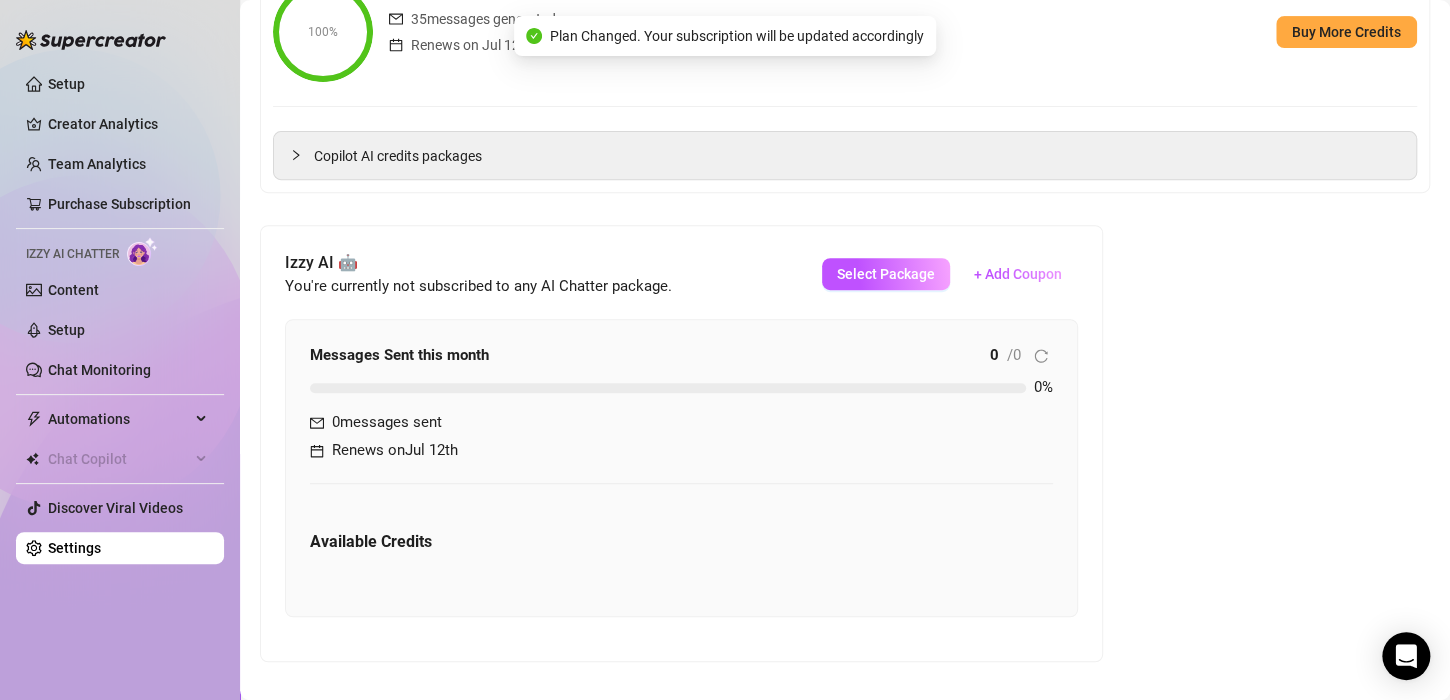 click on "Izzy AI 🤖 You're currently not subscribed to any AI Chatter package. Select Package + Add Coupon" at bounding box center [681, 274] 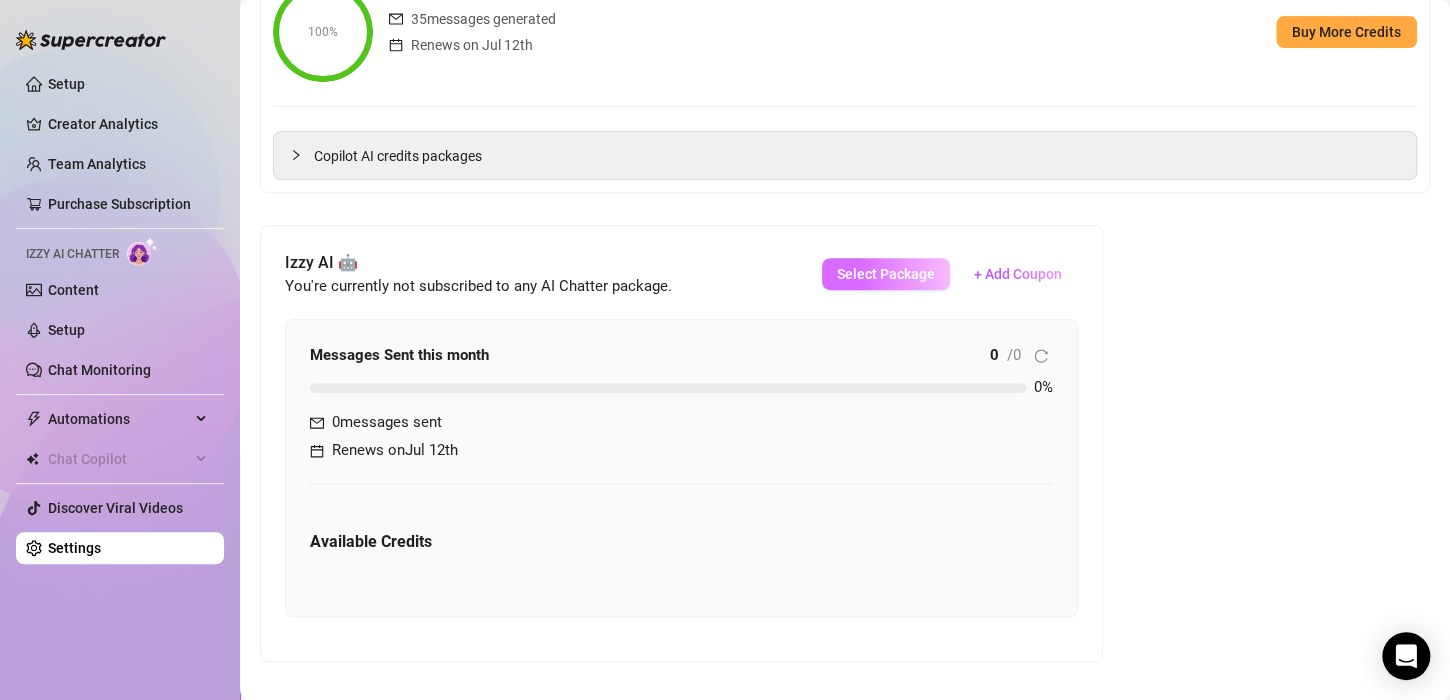 click on "Select Package" at bounding box center (886, 274) 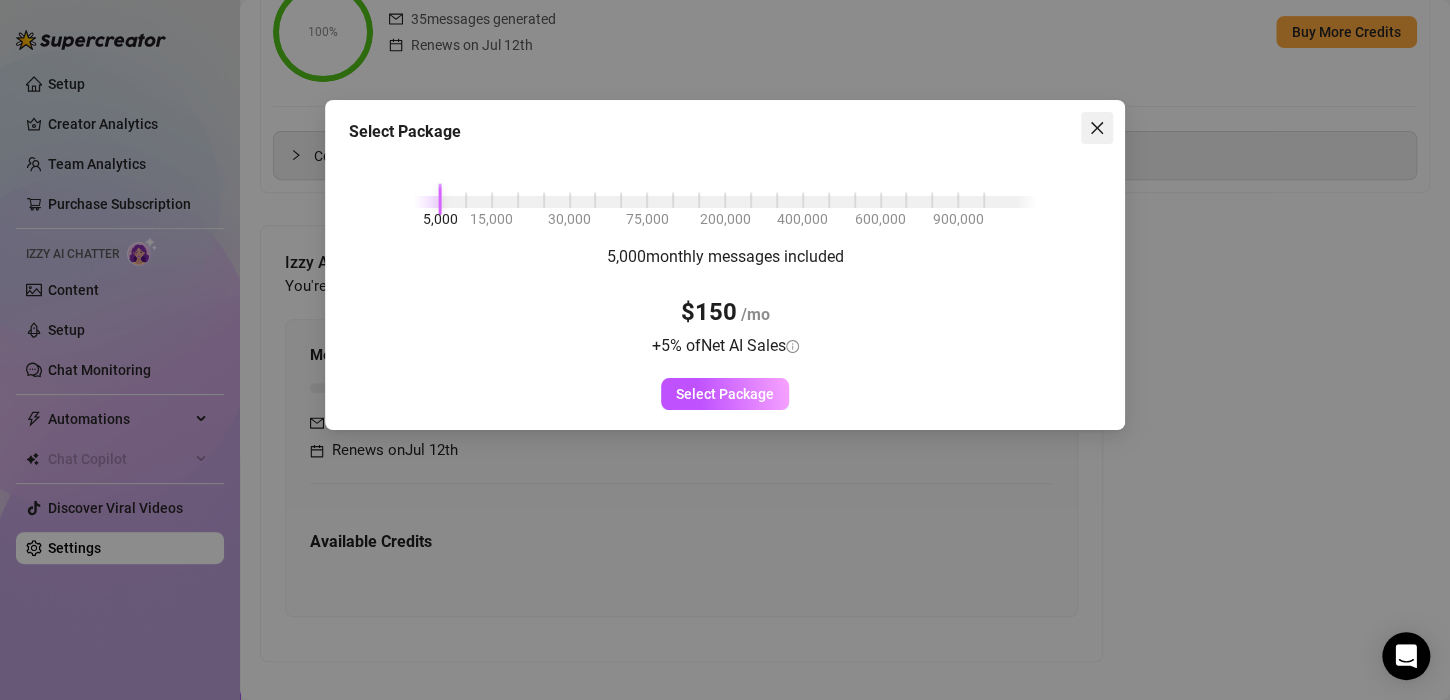 click 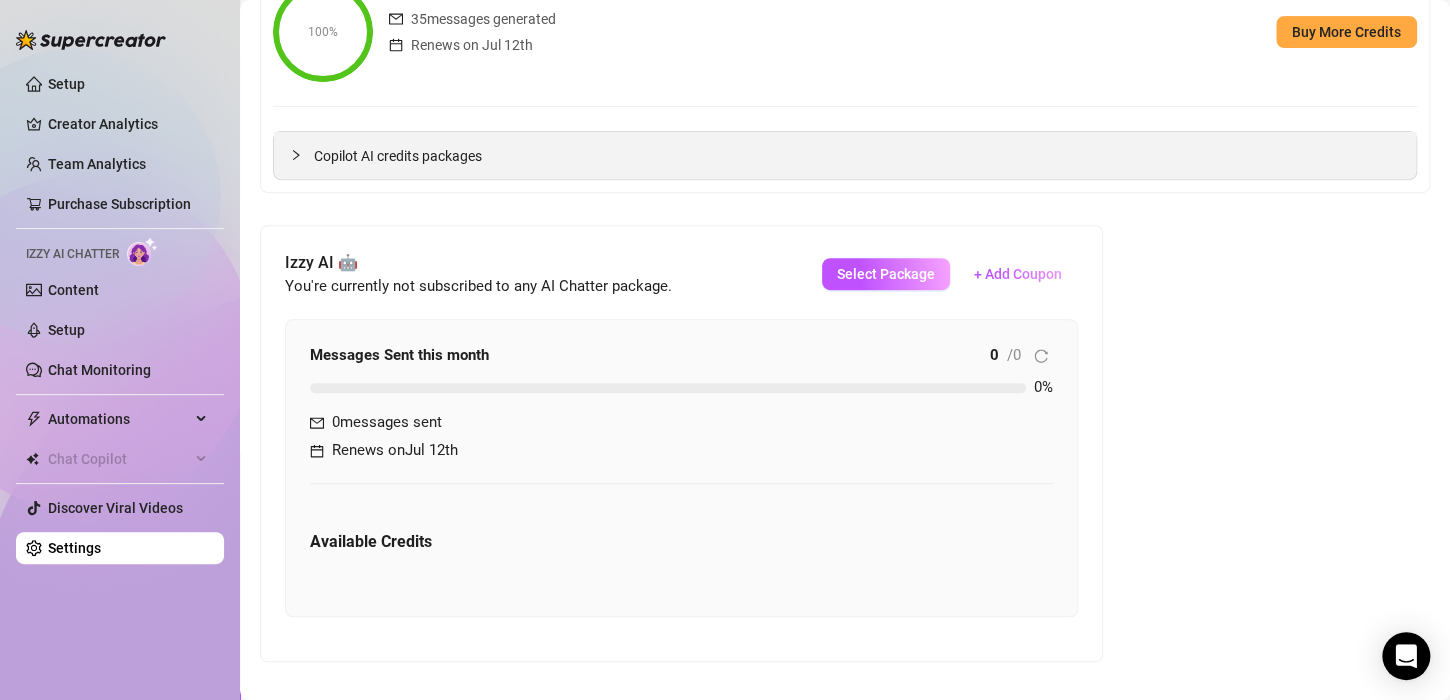 click on "Copilot AI credits packages" at bounding box center [857, 156] 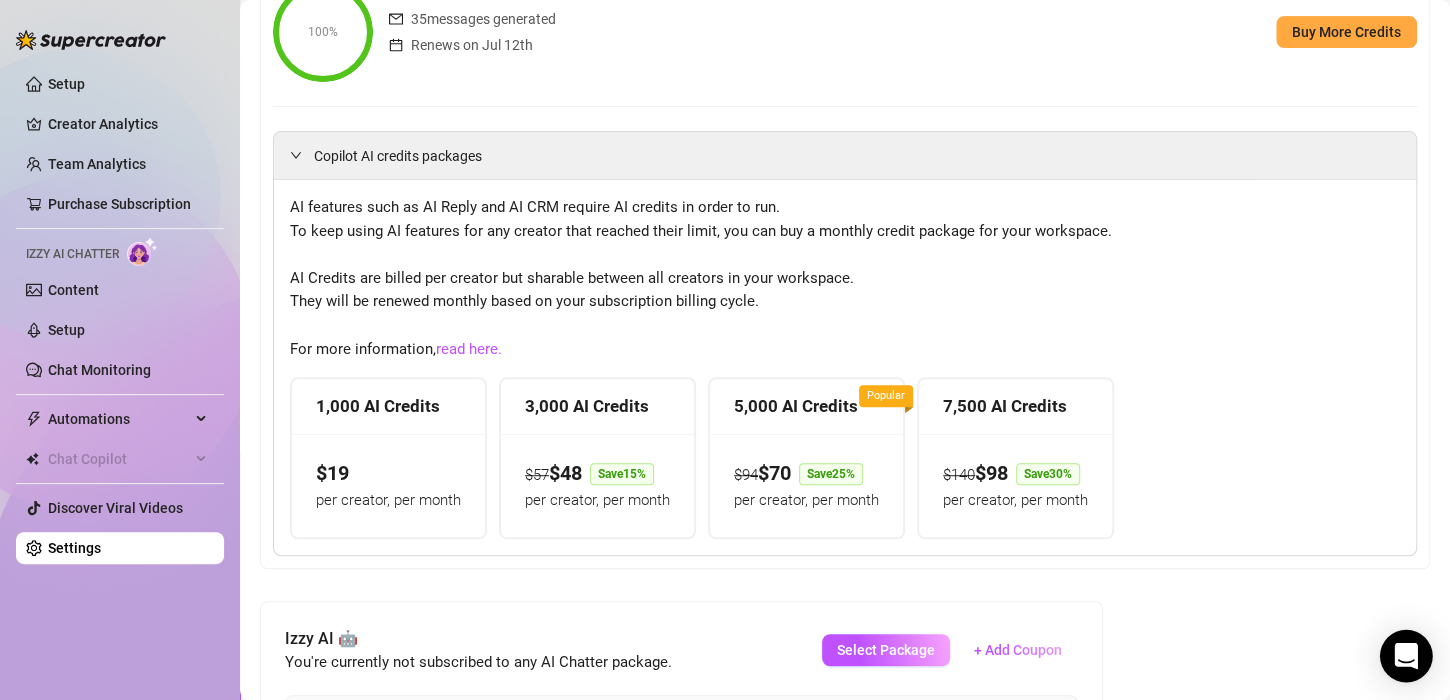 click 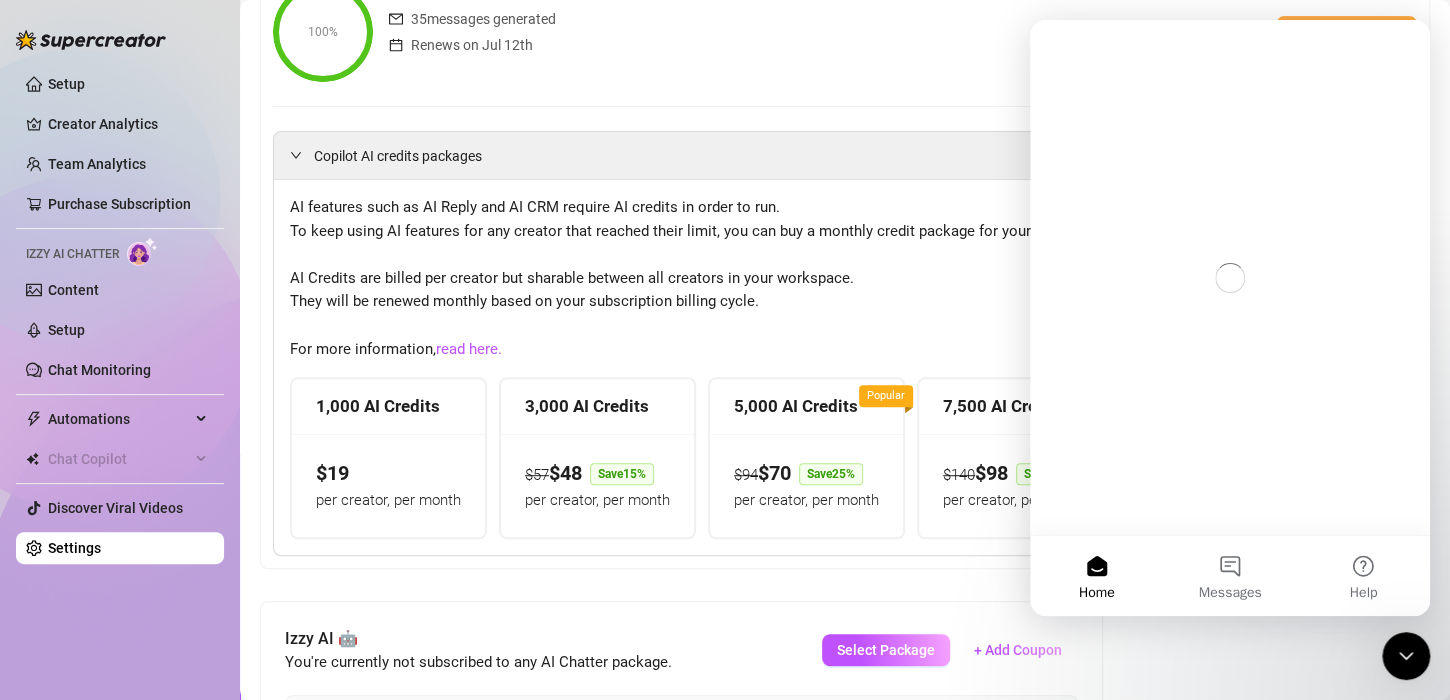 scroll, scrollTop: 0, scrollLeft: 0, axis: both 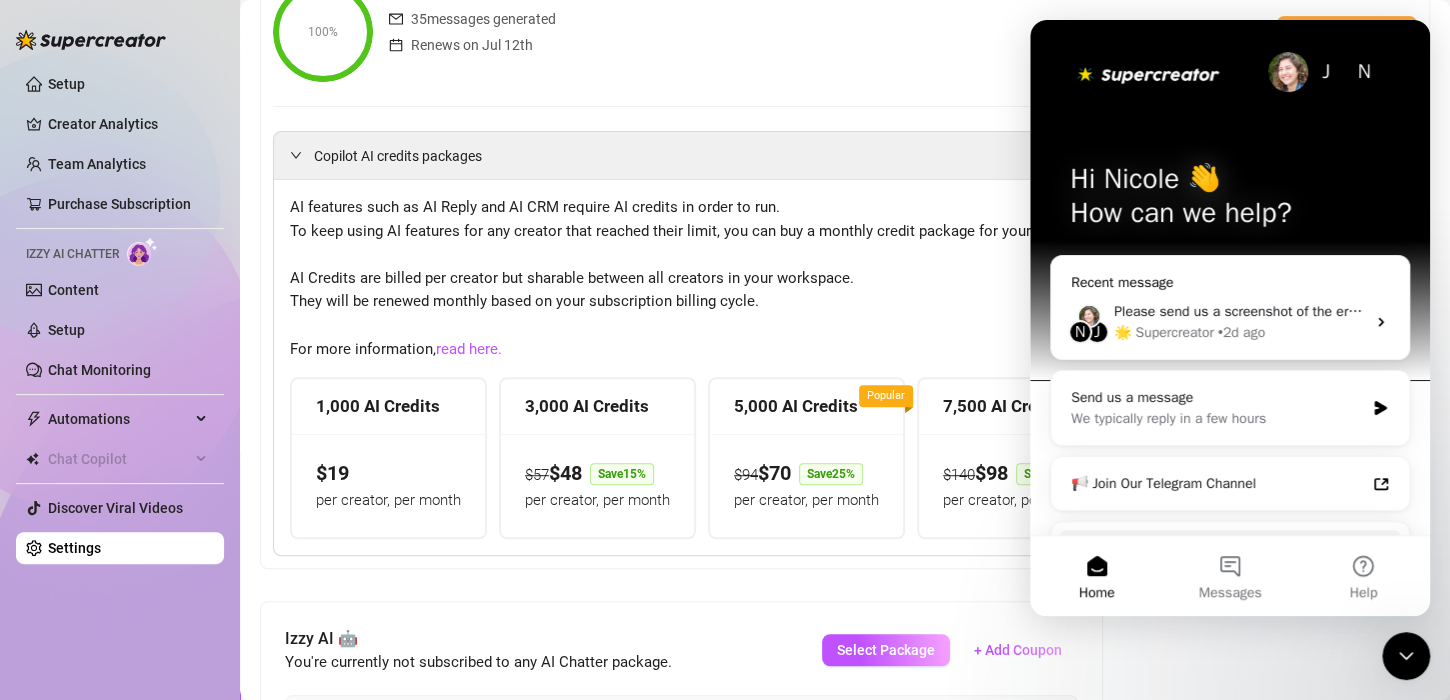 click on "🌟 Supercreator •  2d ago" at bounding box center (1239, 332) 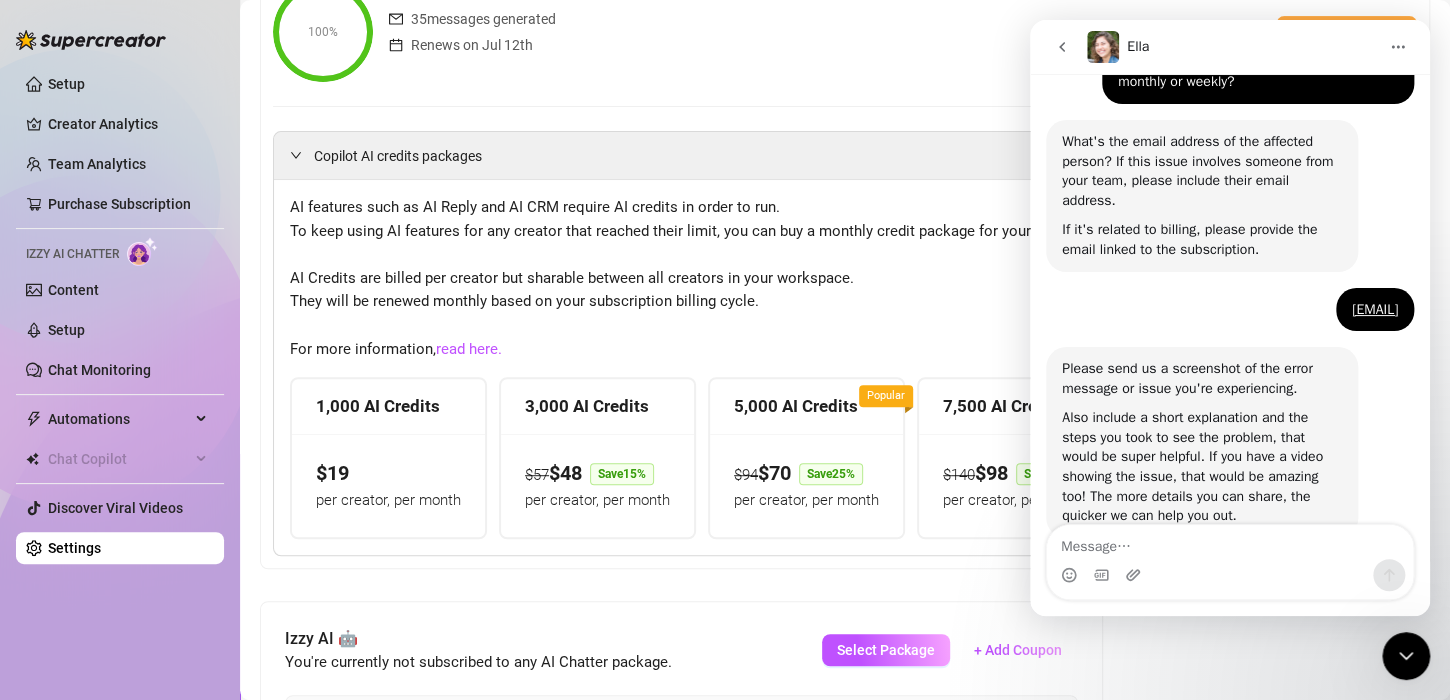 scroll, scrollTop: 535, scrollLeft: 0, axis: vertical 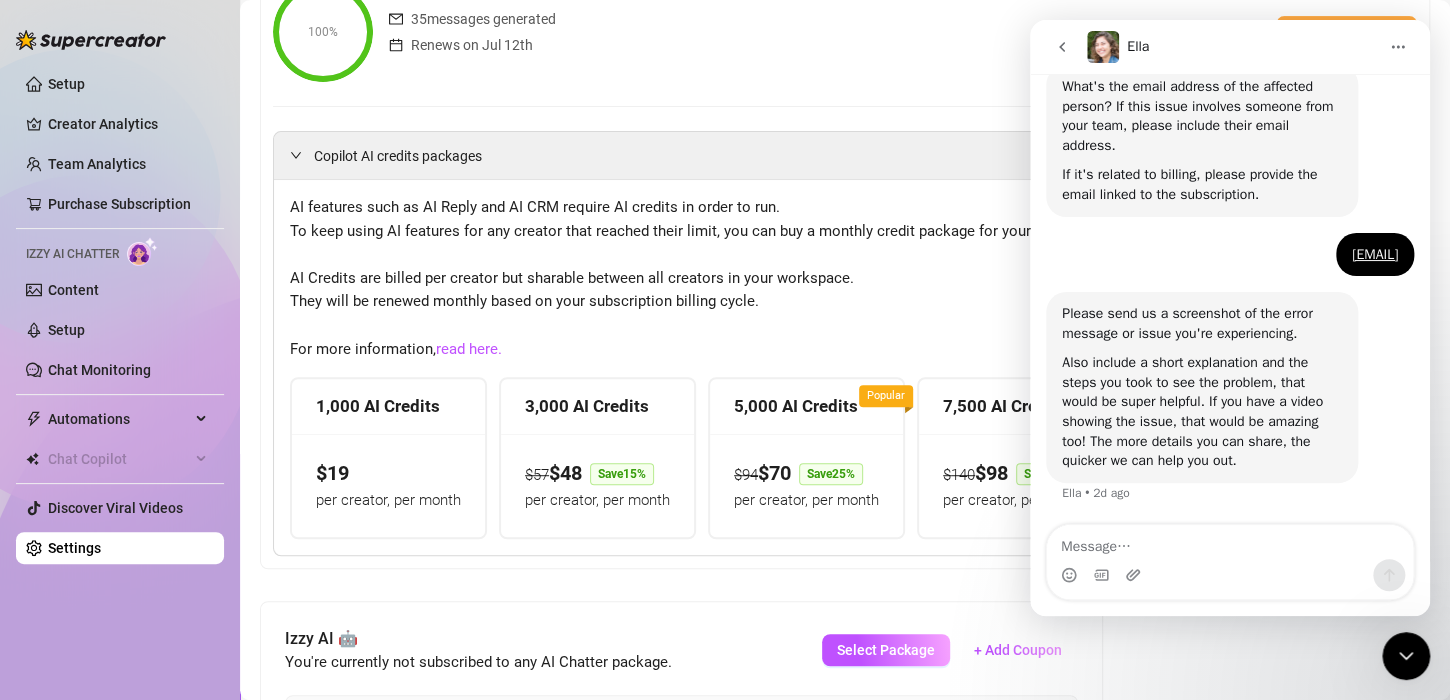 click at bounding box center (1230, 542) 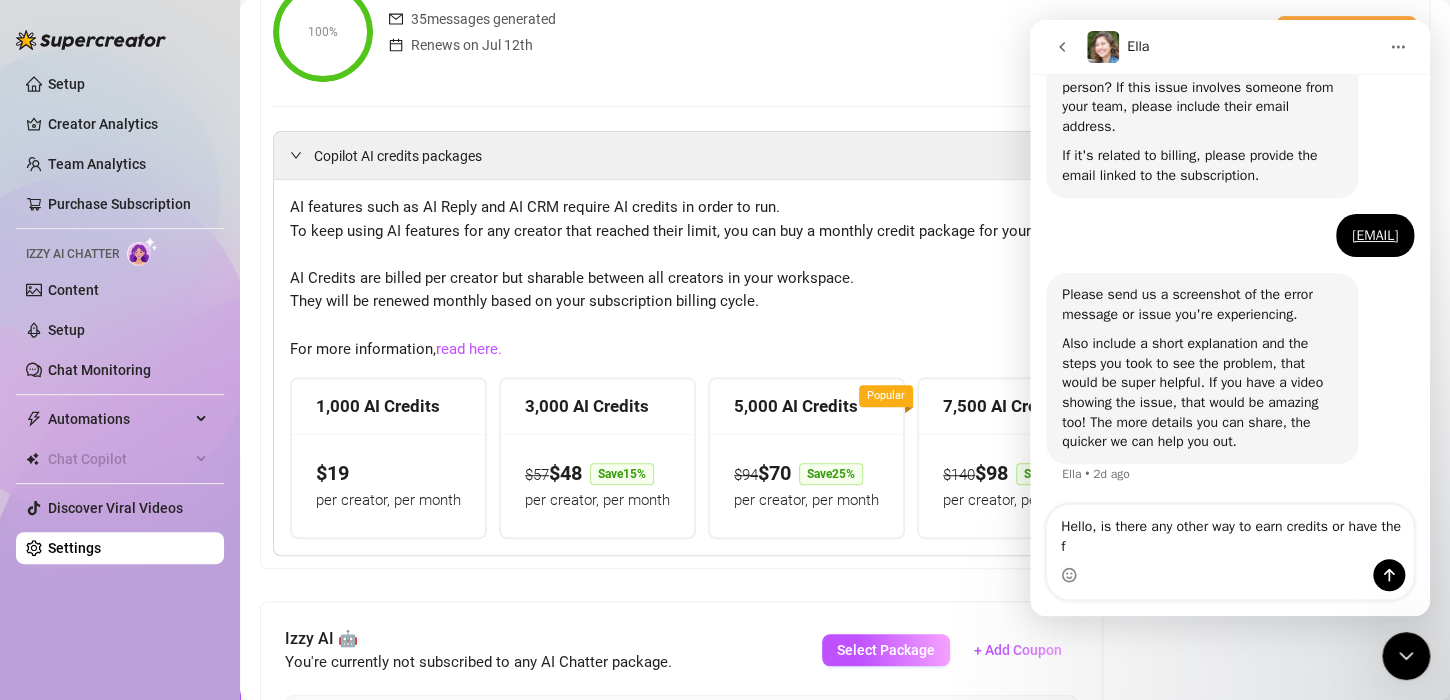 scroll, scrollTop: 555, scrollLeft: 0, axis: vertical 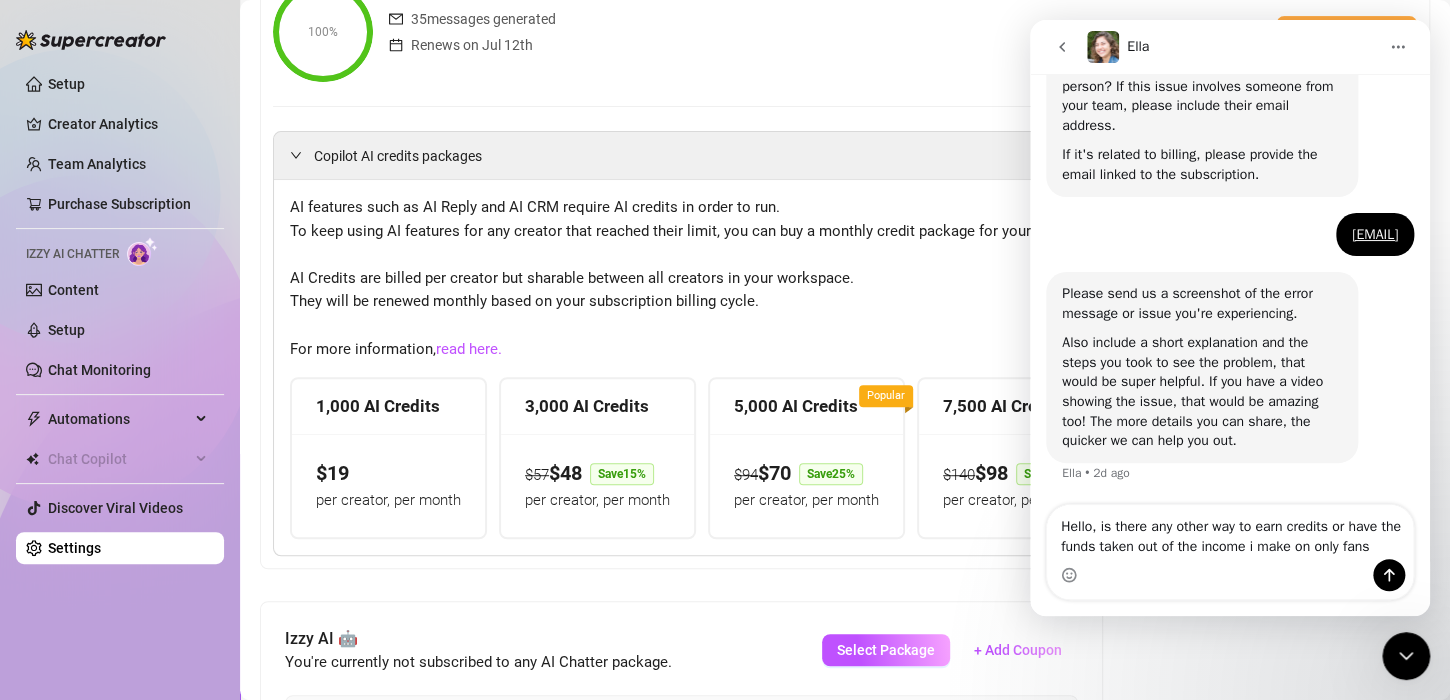 type on "Hello, is there any other way to earn credits or have the funds taken out of the income i make on only fans" 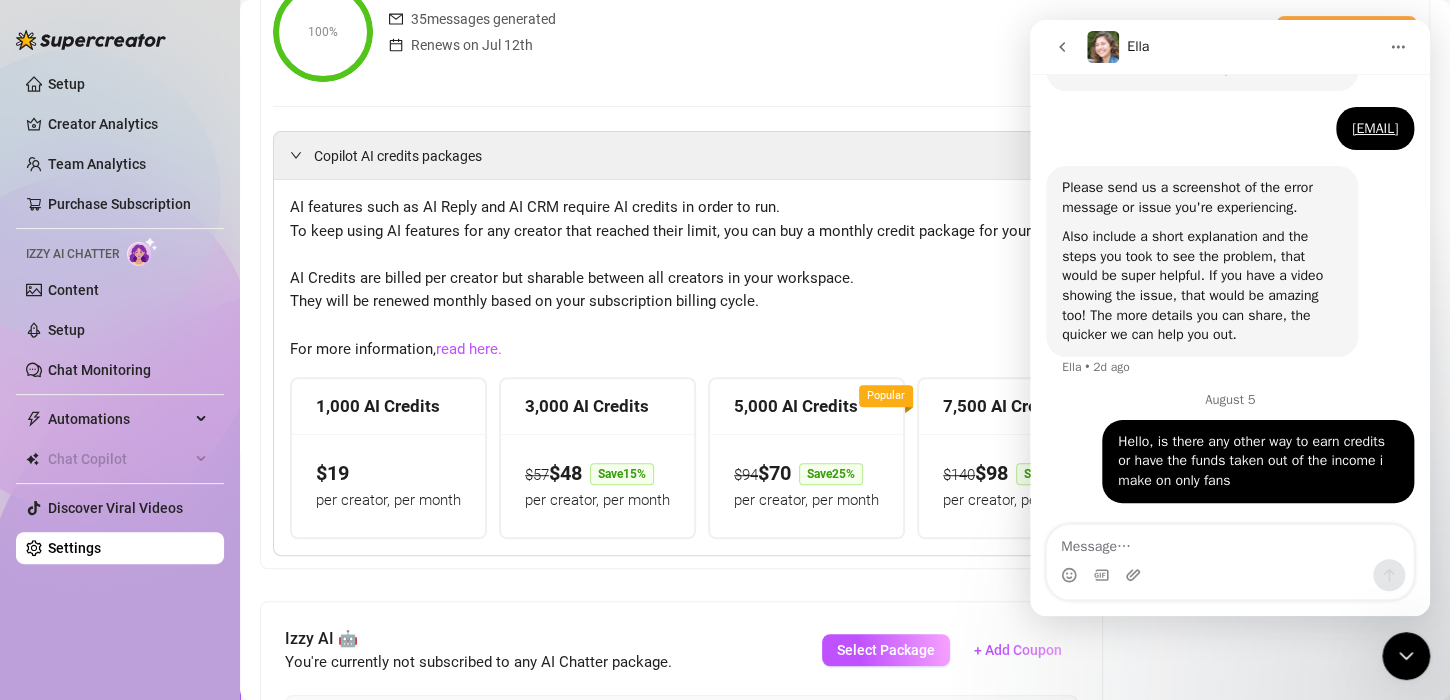 scroll, scrollTop: 688, scrollLeft: 0, axis: vertical 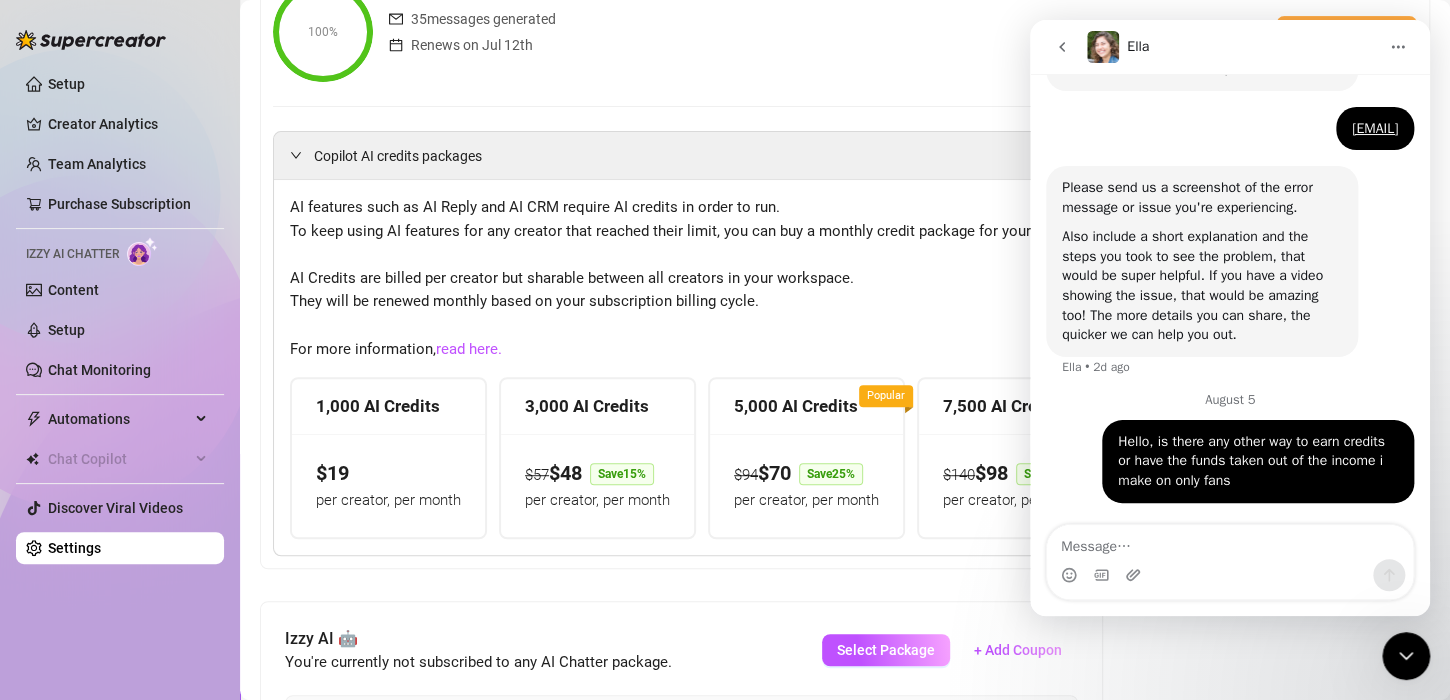 click 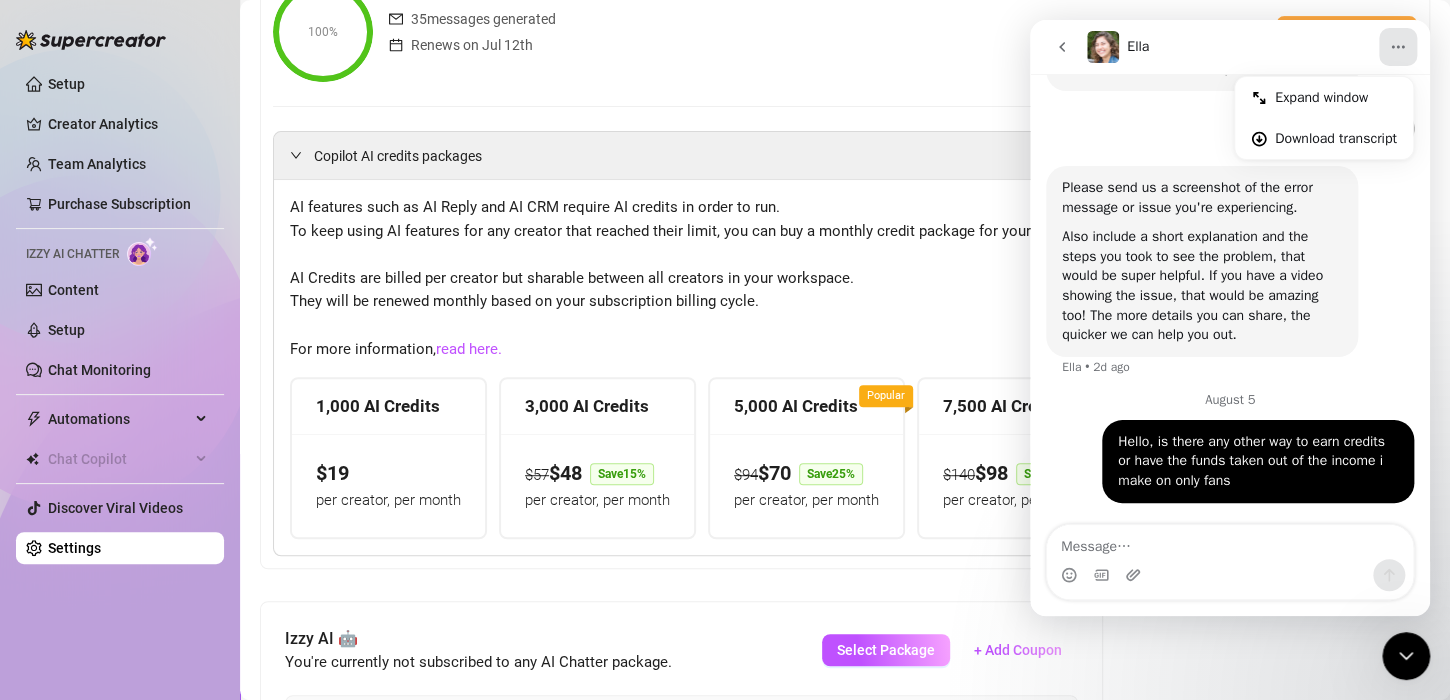 click 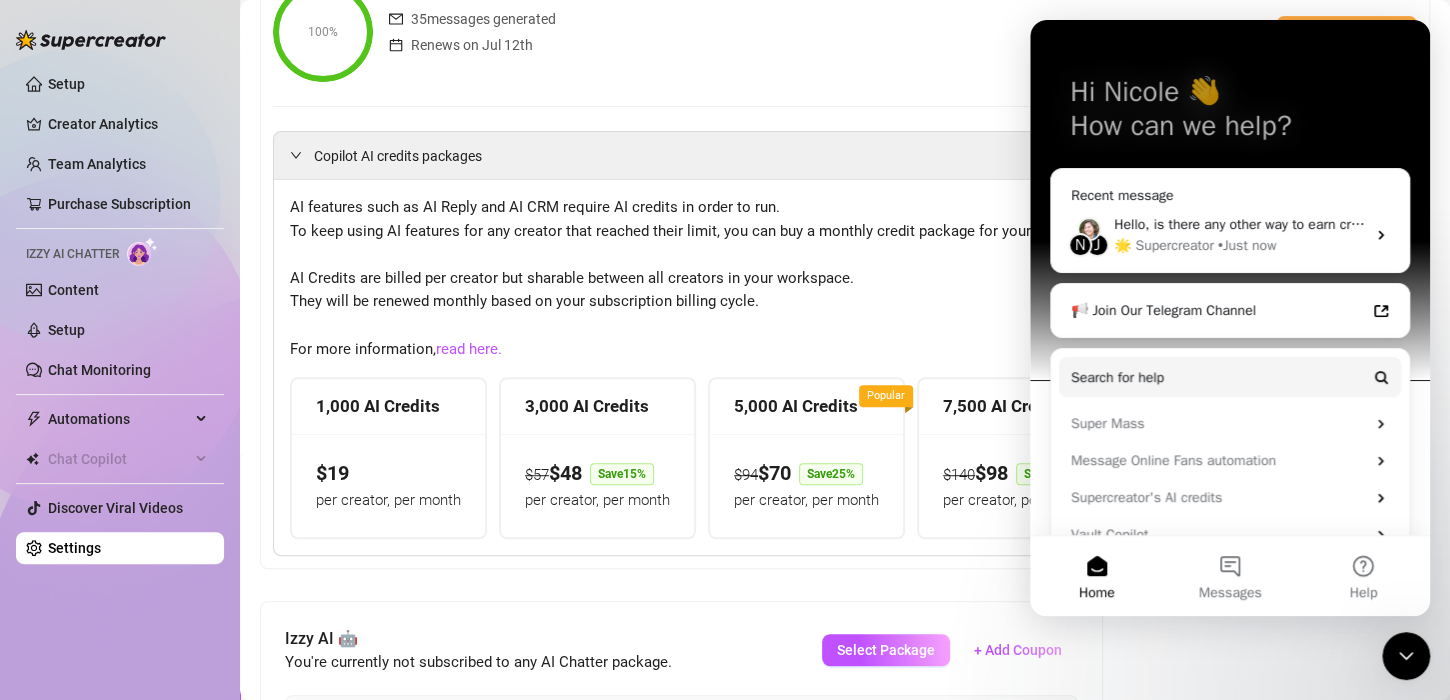 scroll, scrollTop: 122, scrollLeft: 0, axis: vertical 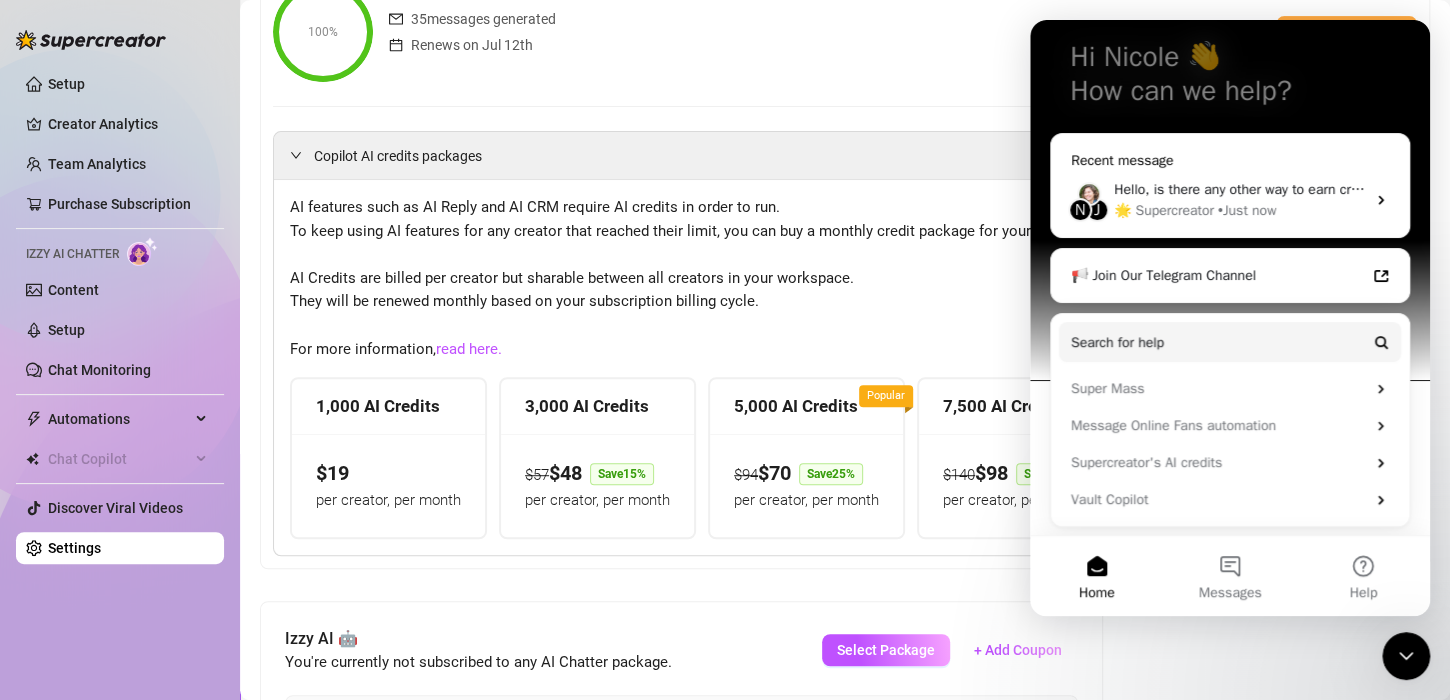 click on "N J Hello, is there any other way to earn credits or have the funds taken out of the income i make on only fans 🌟 Supercreator •  Just now" at bounding box center (1230, 200) 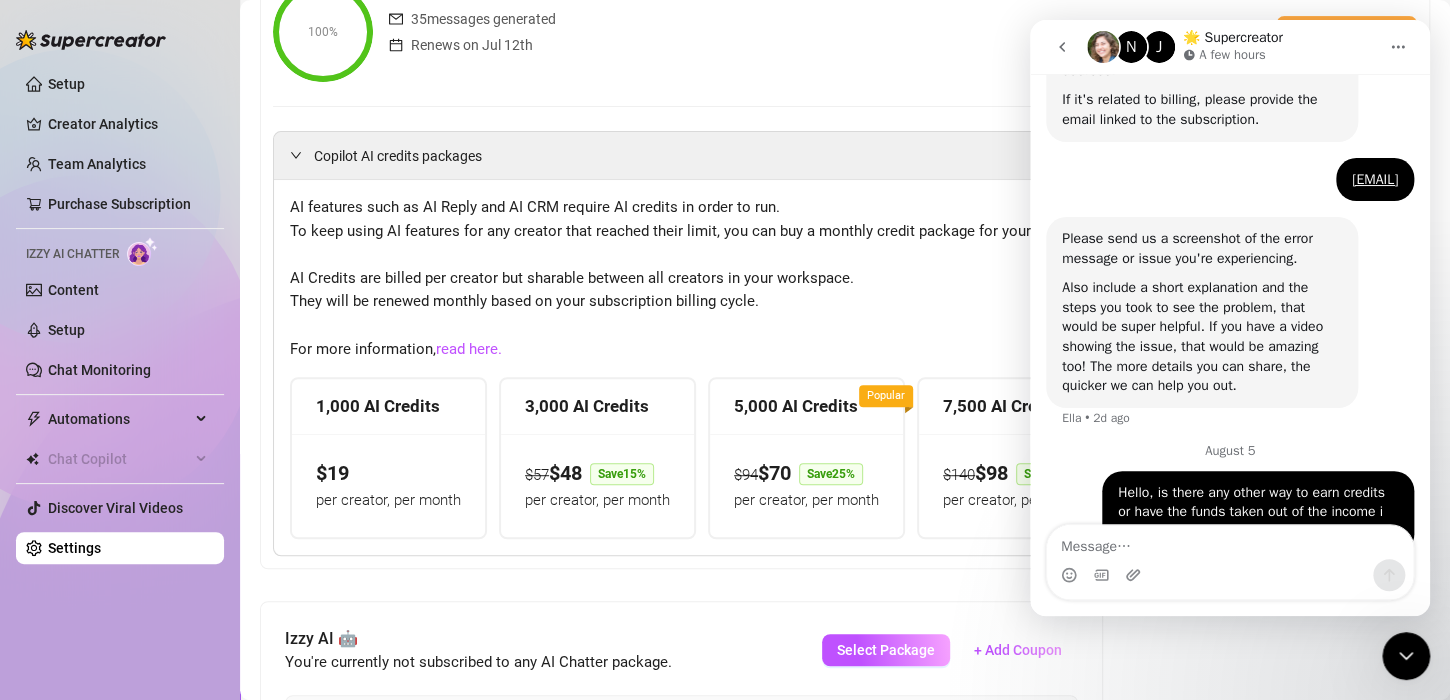 scroll, scrollTop: 688, scrollLeft: 0, axis: vertical 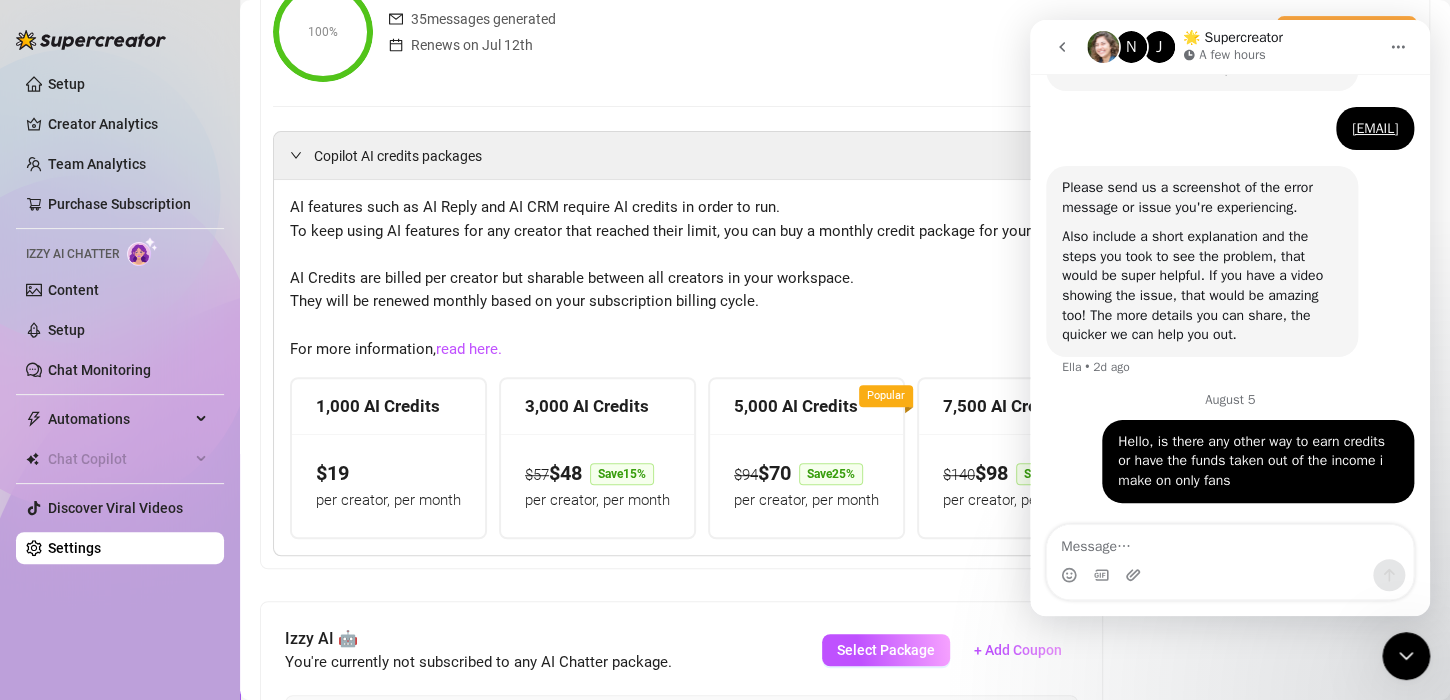 click 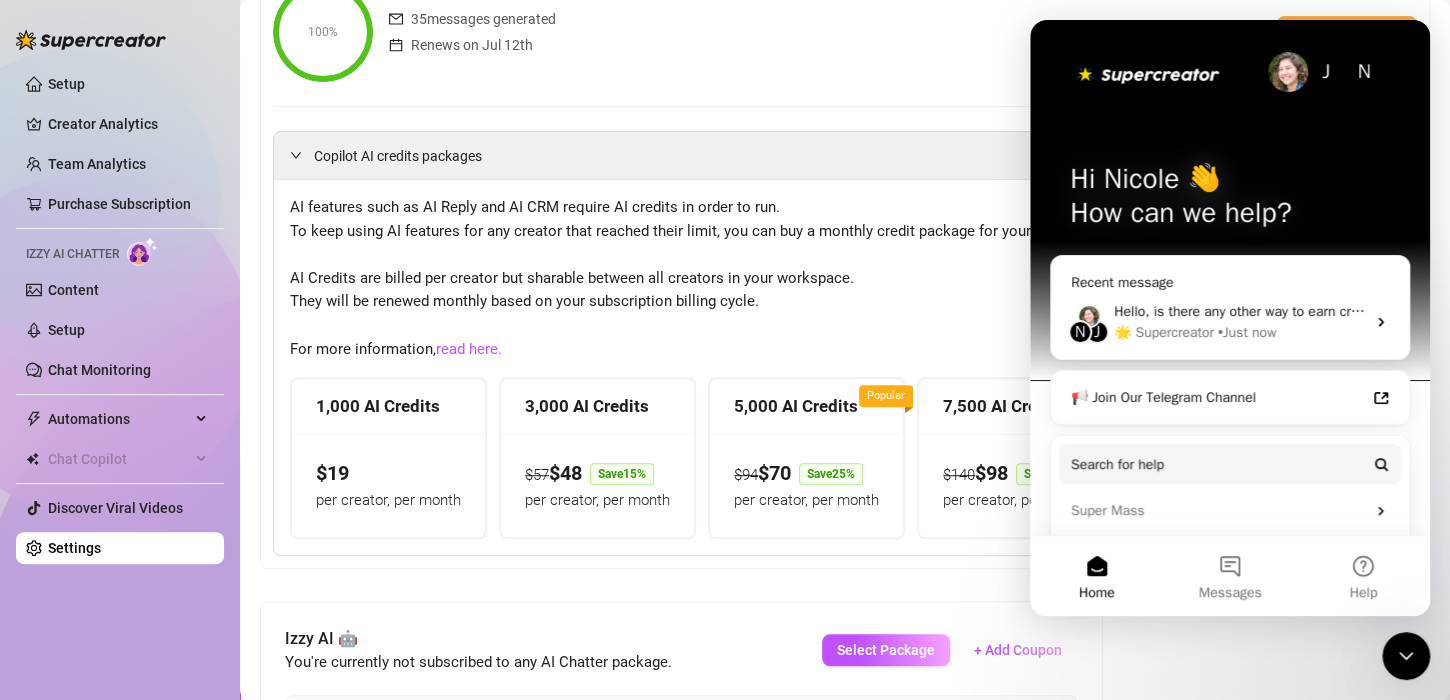 click on "J N Hi Nicole 👋 How can we help?" at bounding box center [1230, 200] 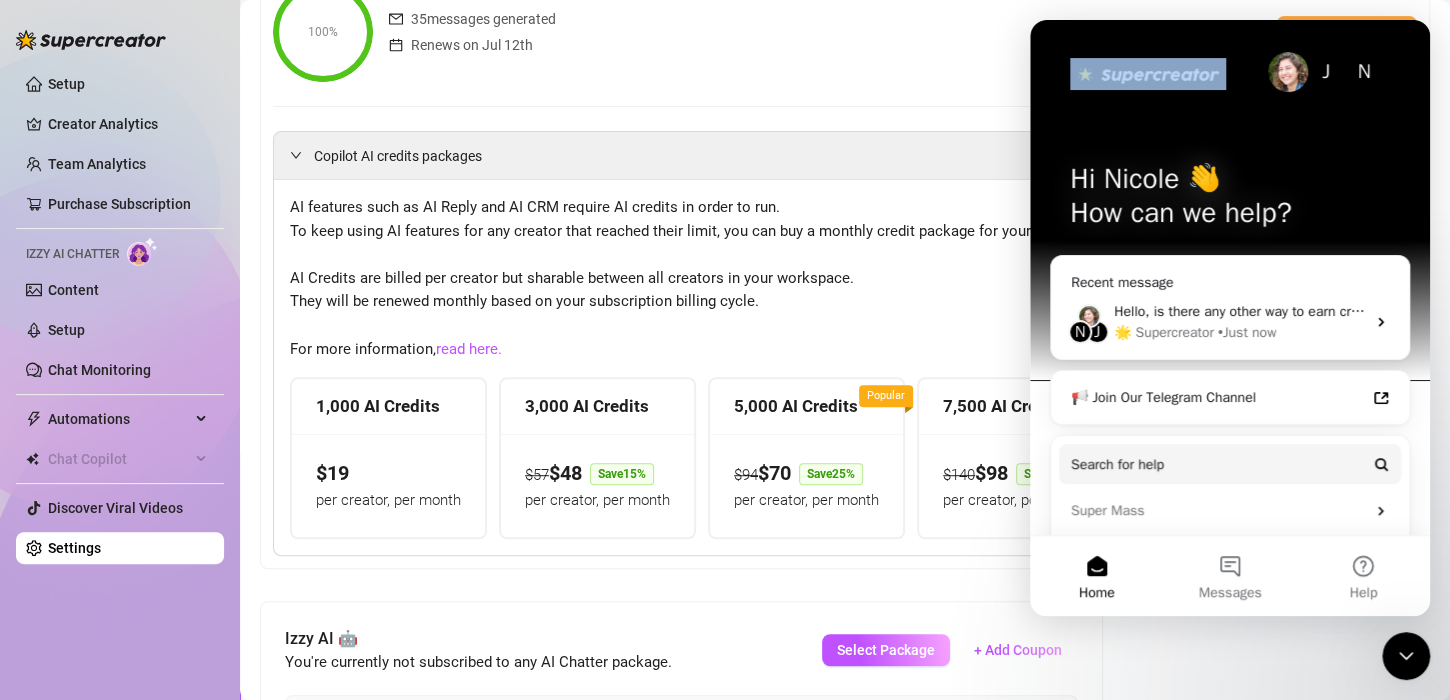scroll, scrollTop: 0, scrollLeft: 0, axis: both 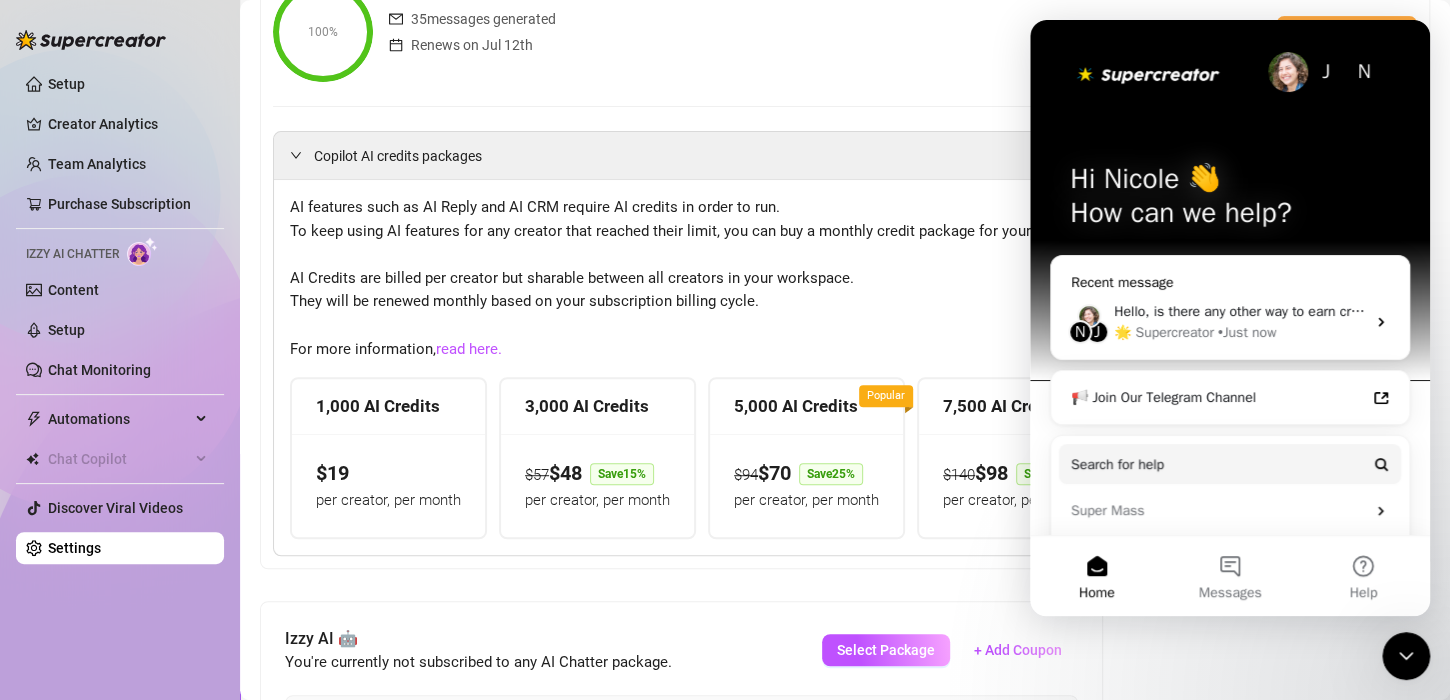 click on "🌟 Supercreator •  Just now" at bounding box center (1239, 332) 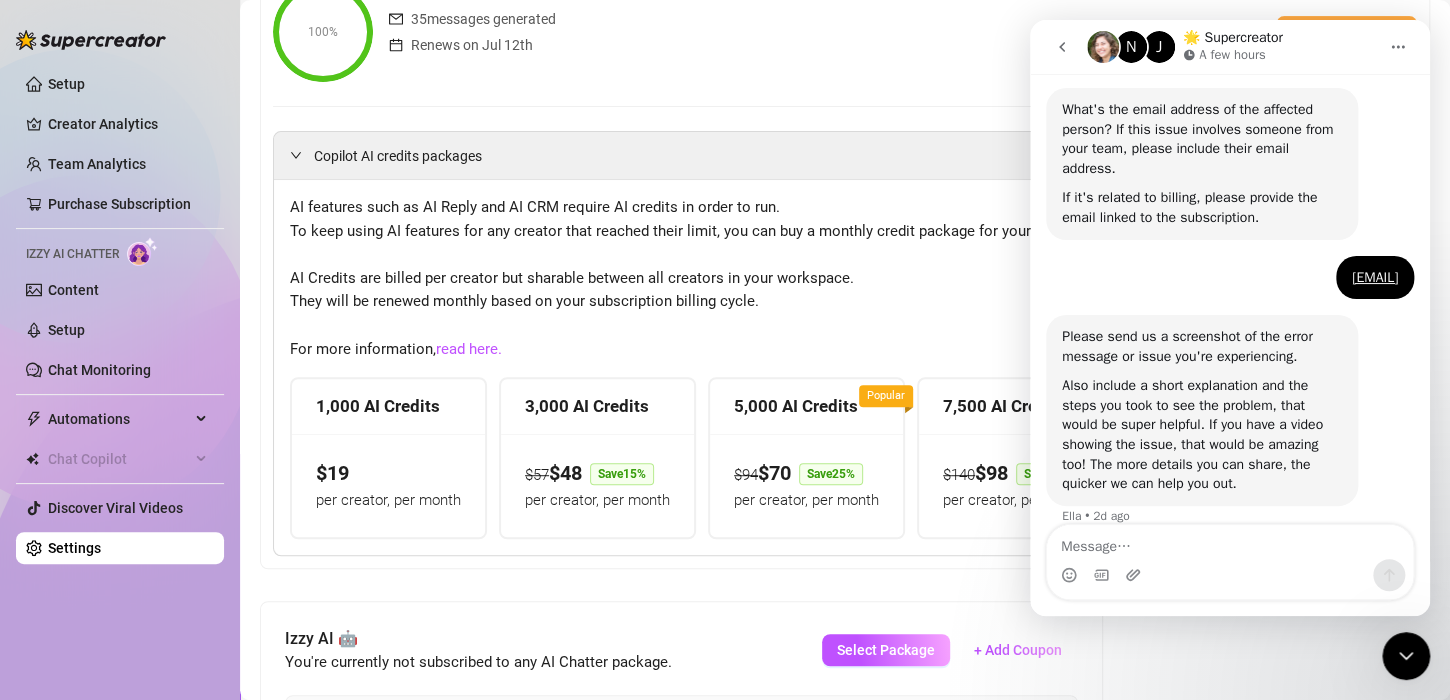 scroll, scrollTop: 688, scrollLeft: 0, axis: vertical 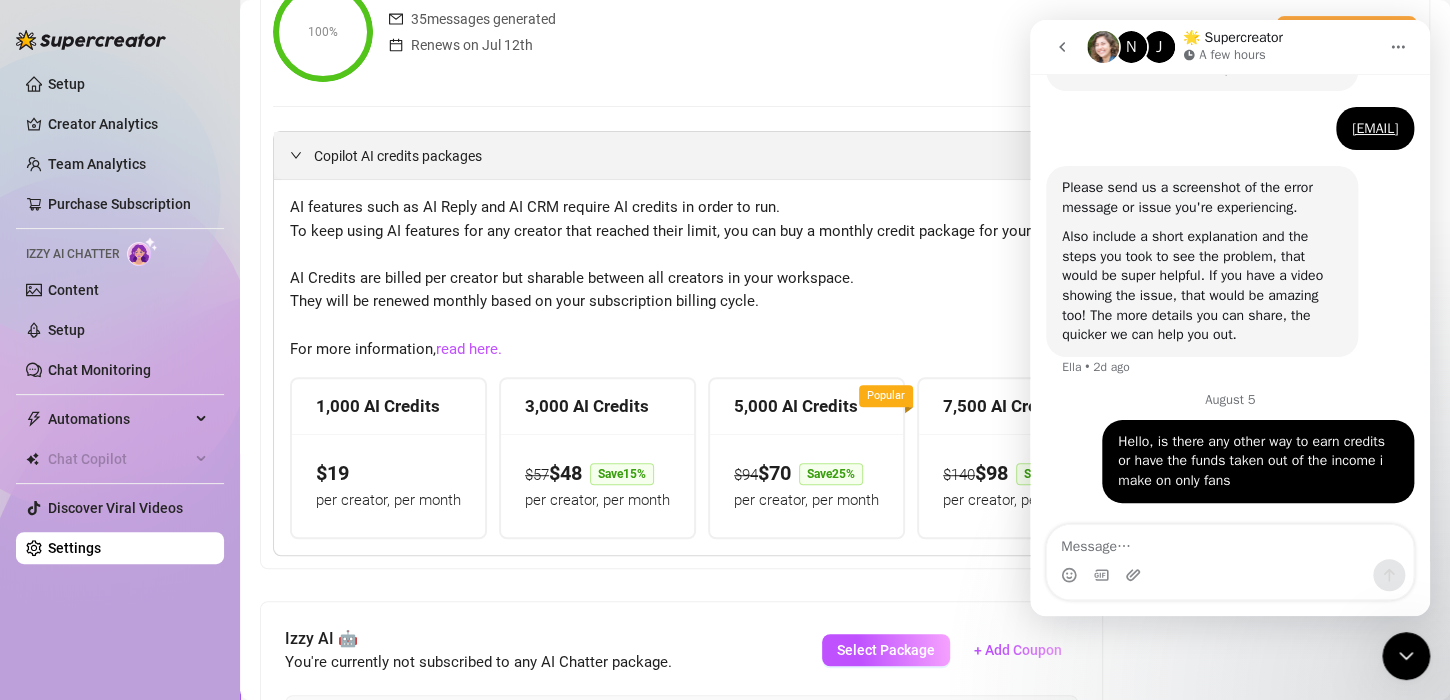 click on "Copilot AI credits packages" at bounding box center [845, 155] 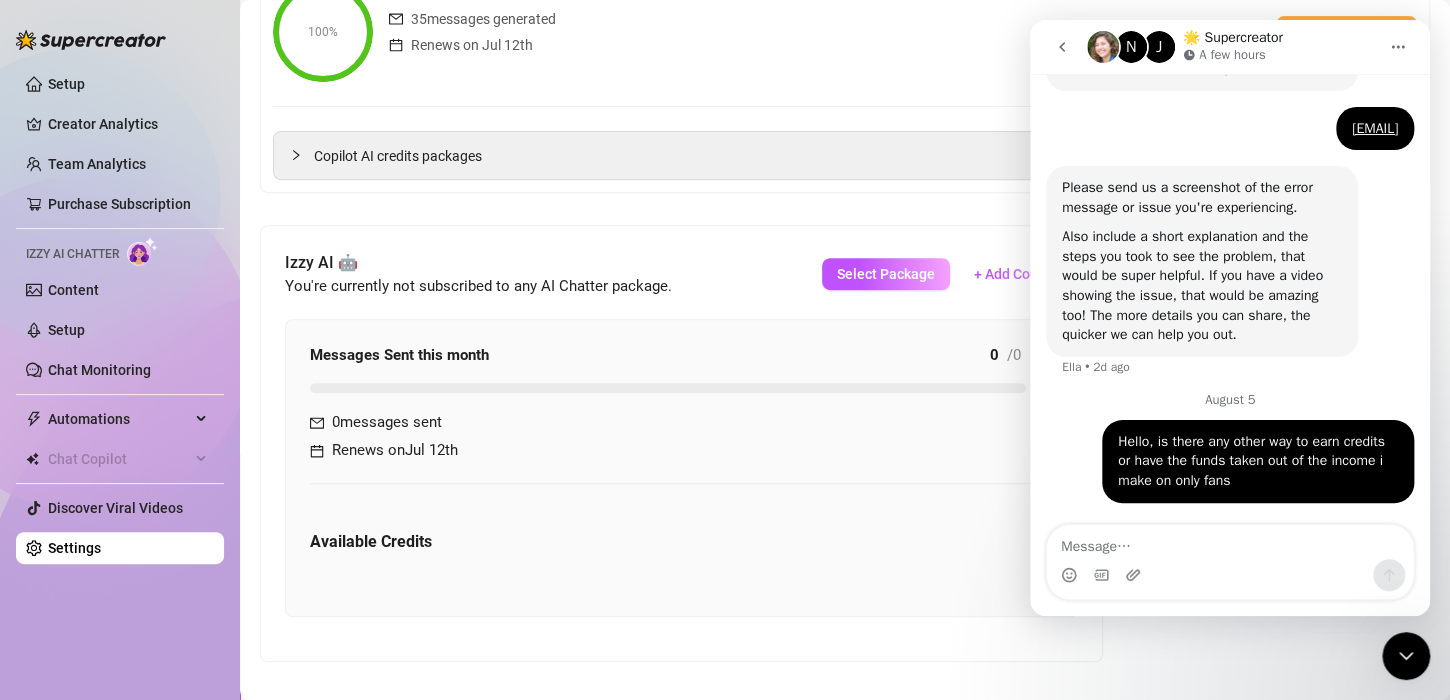 click at bounding box center (1062, 47) 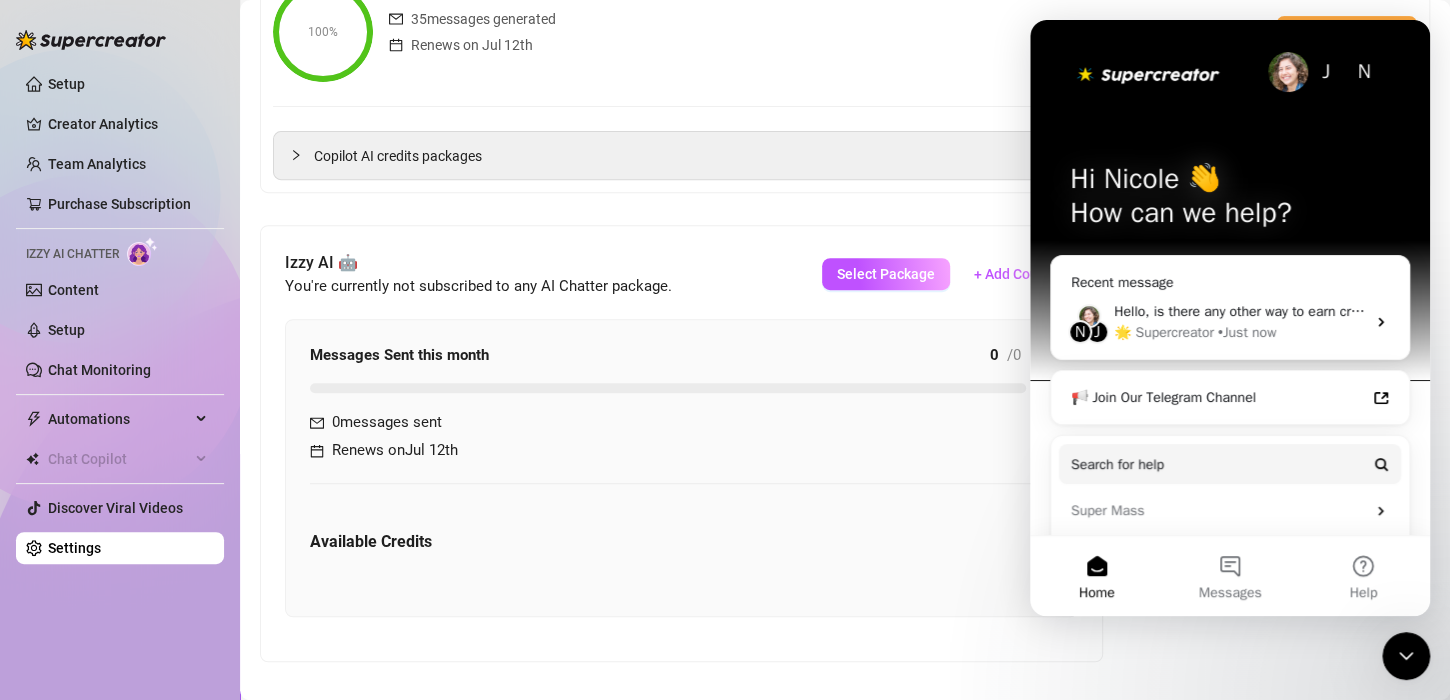 click 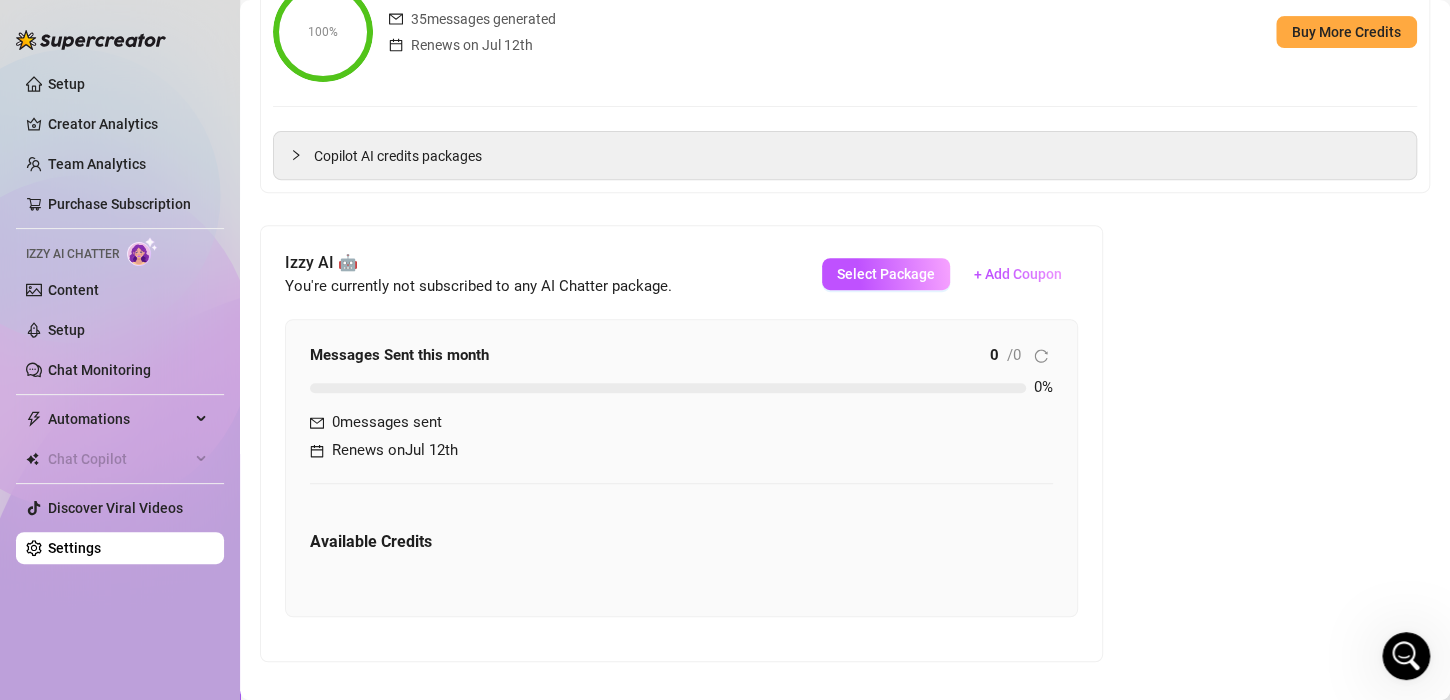 scroll, scrollTop: 0, scrollLeft: 0, axis: both 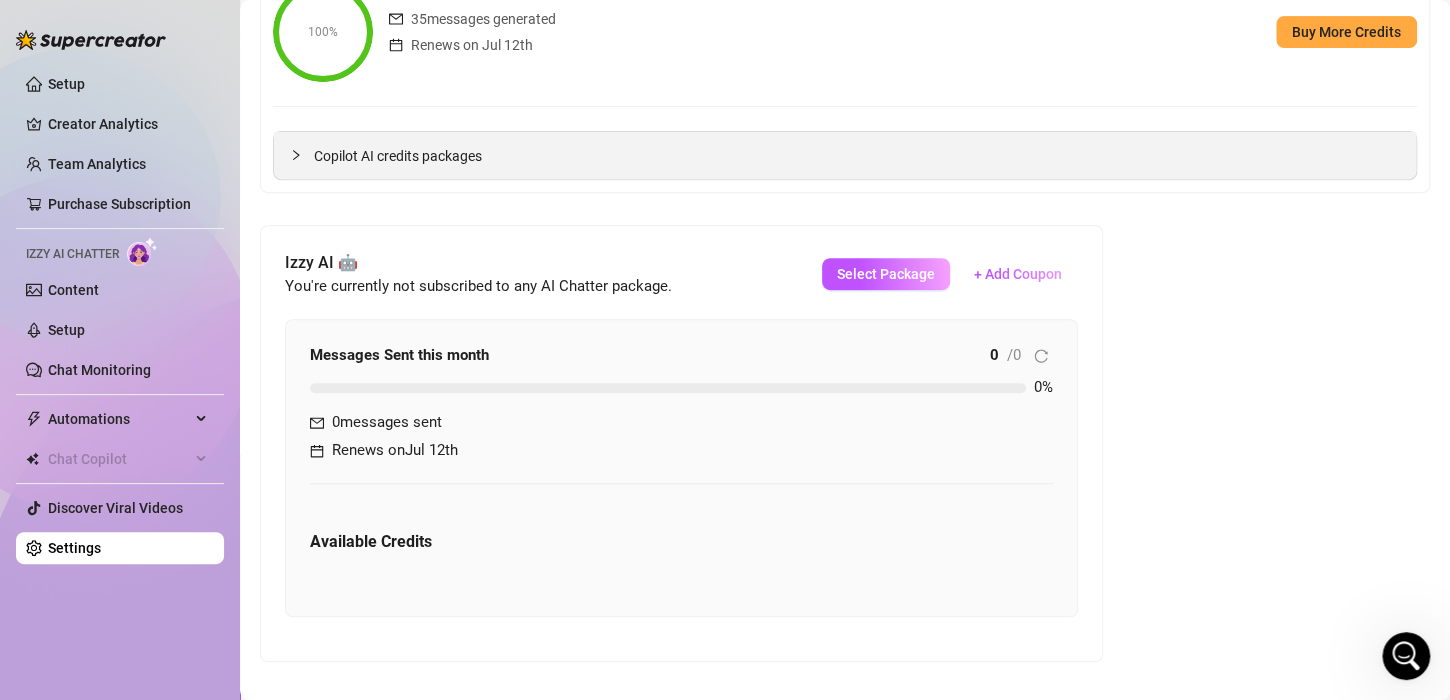 click on "Copilot AI credits packages" at bounding box center (857, 156) 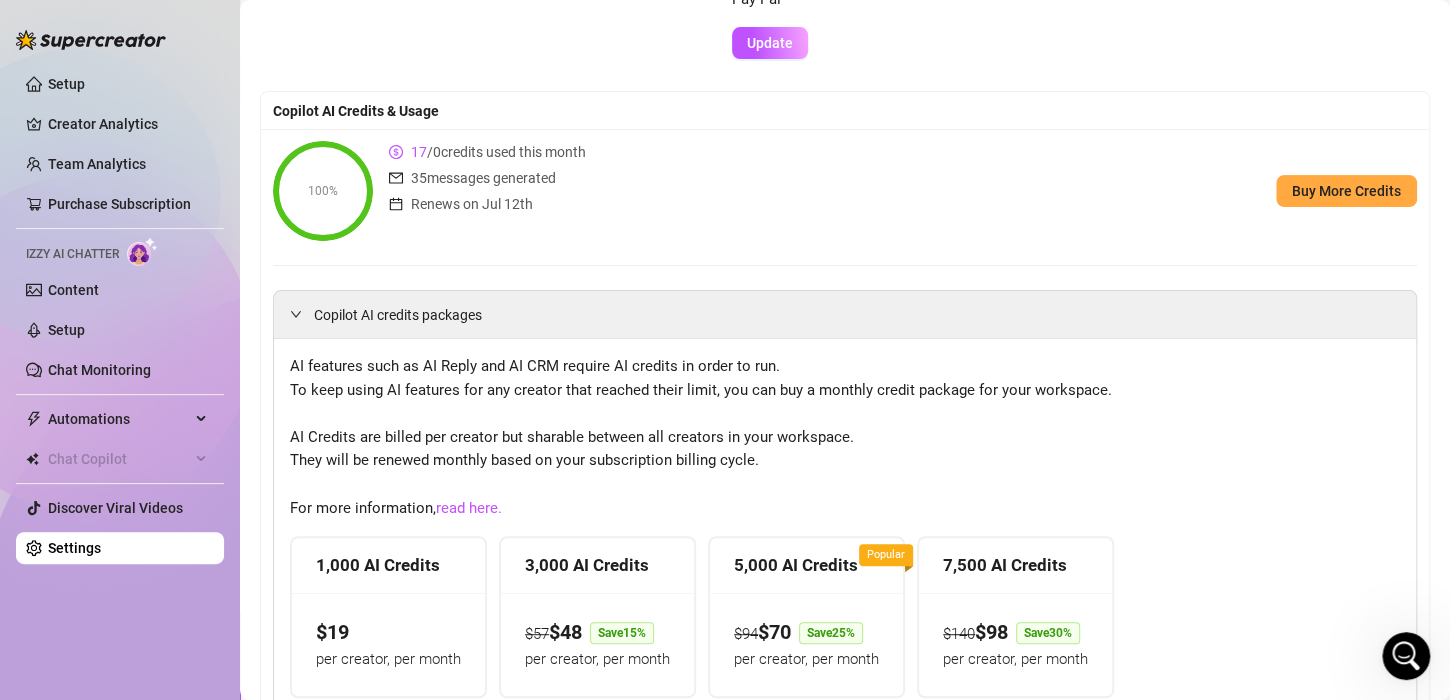 scroll, scrollTop: 124, scrollLeft: 0, axis: vertical 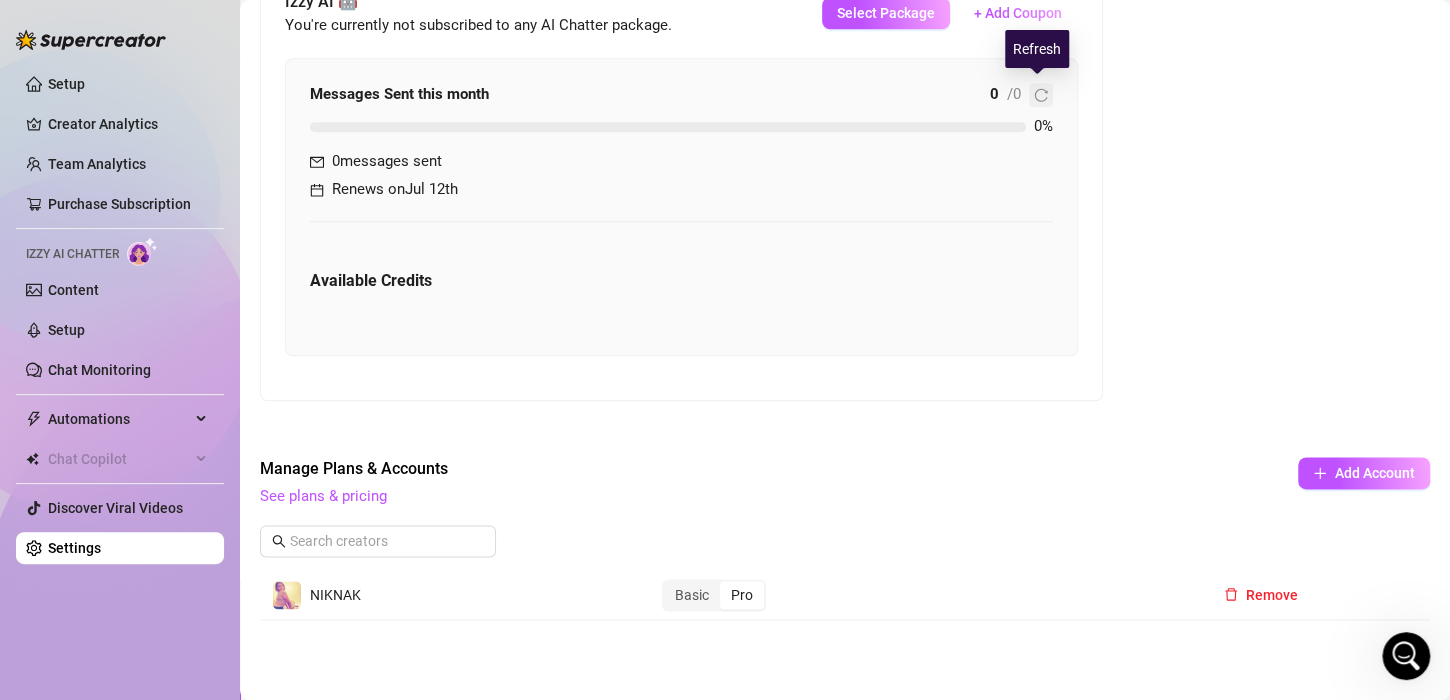 click 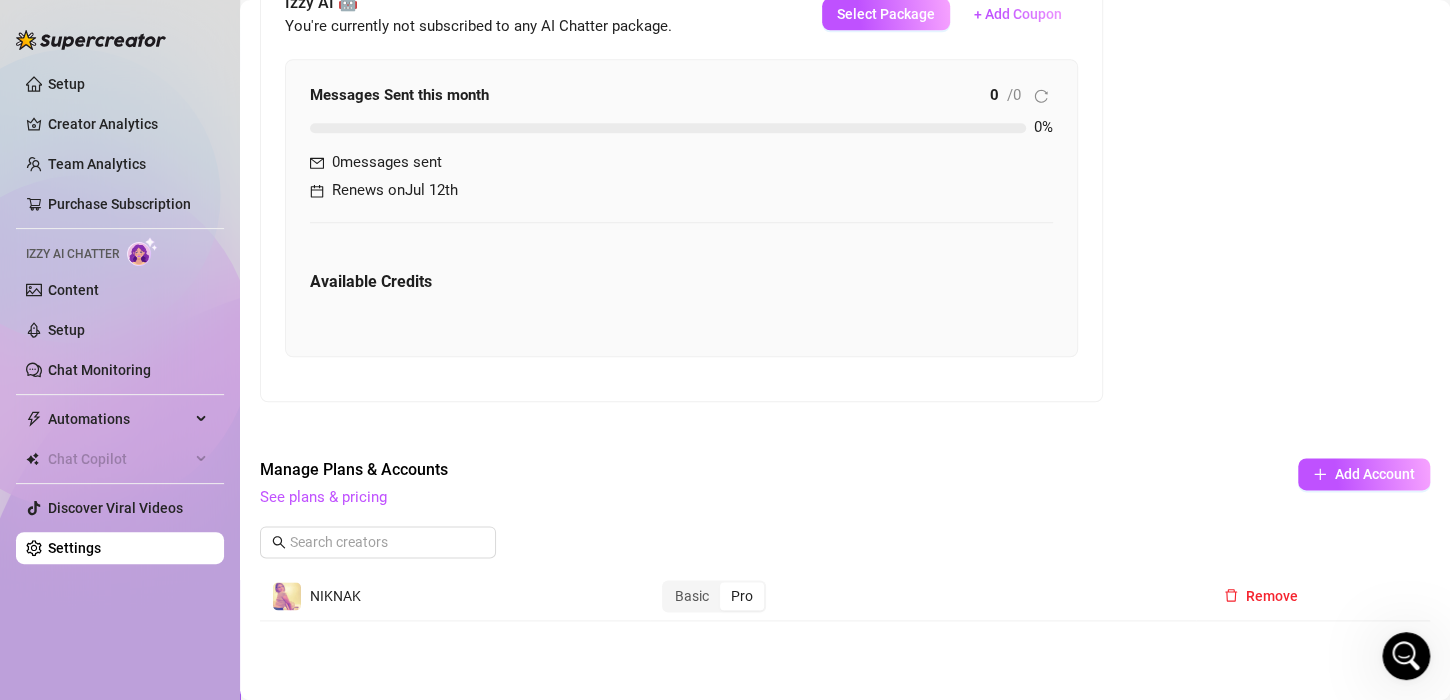 scroll, scrollTop: 946, scrollLeft: 0, axis: vertical 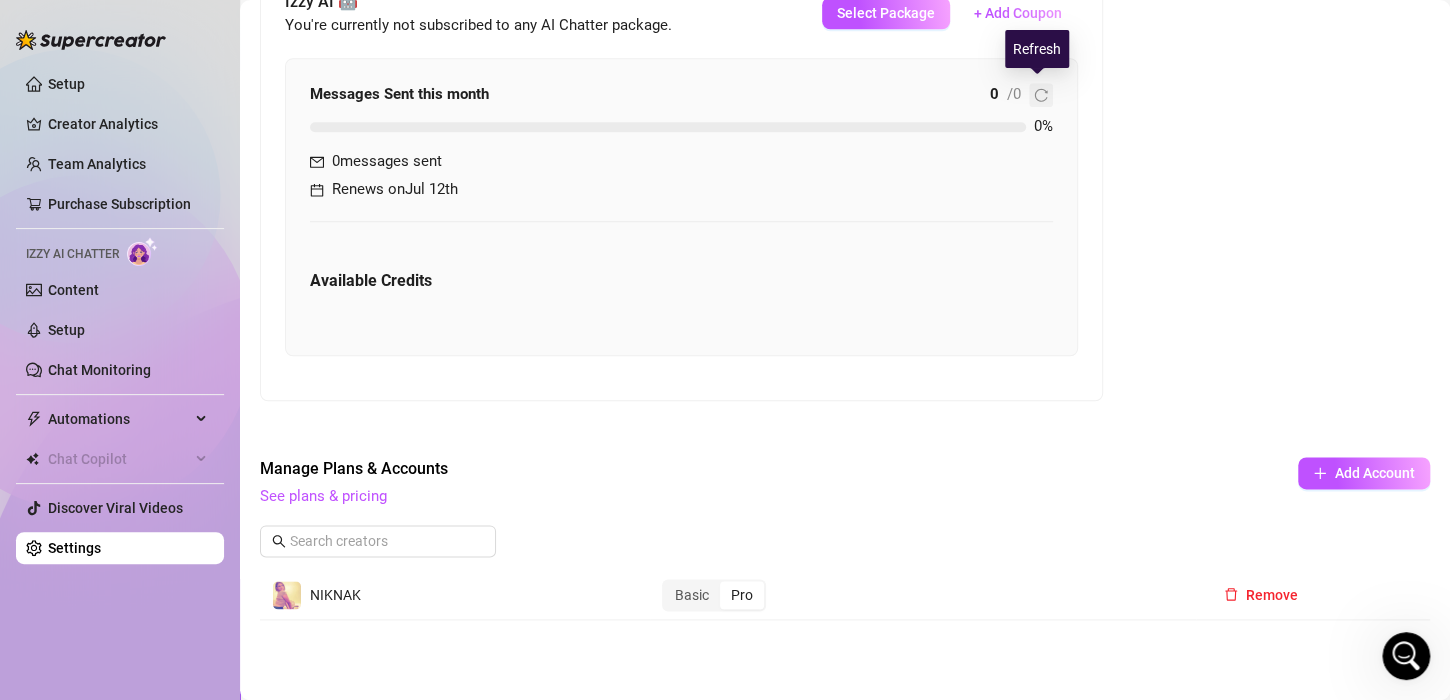 click at bounding box center (1041, 95) 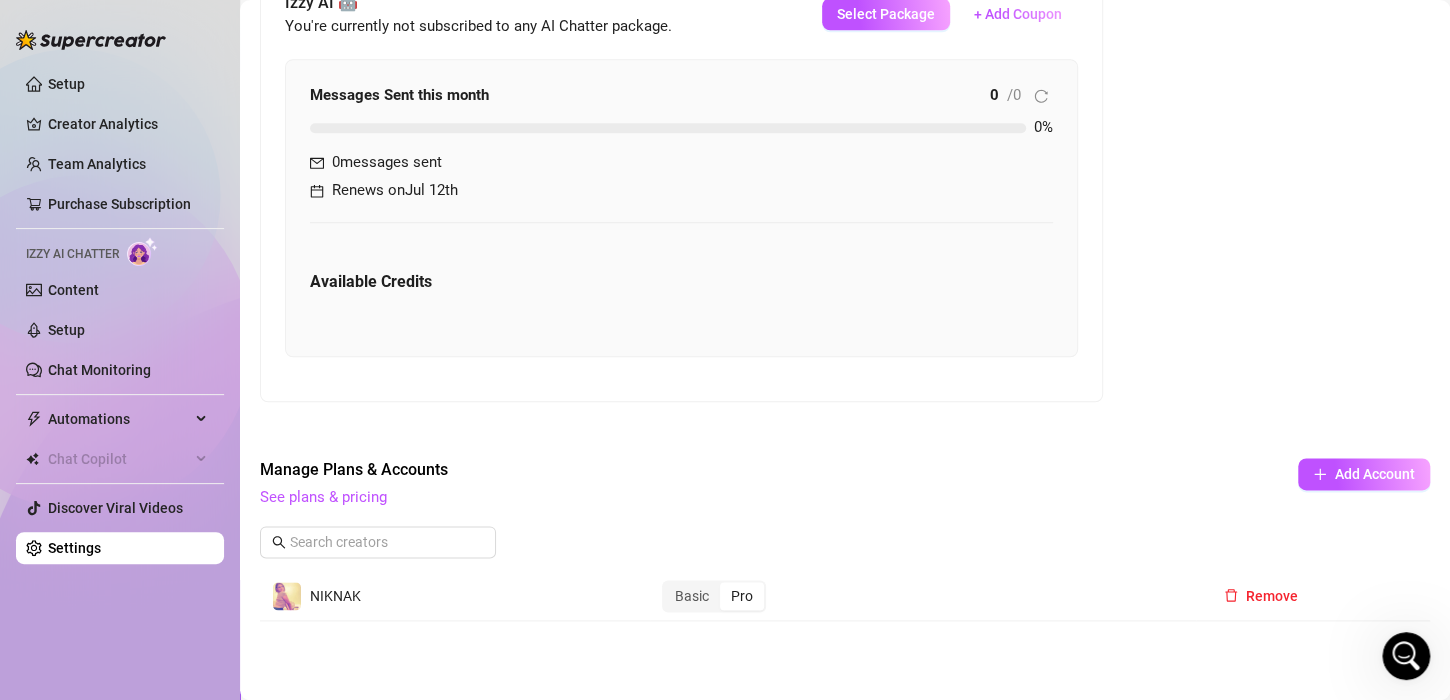 scroll, scrollTop: 946, scrollLeft: 0, axis: vertical 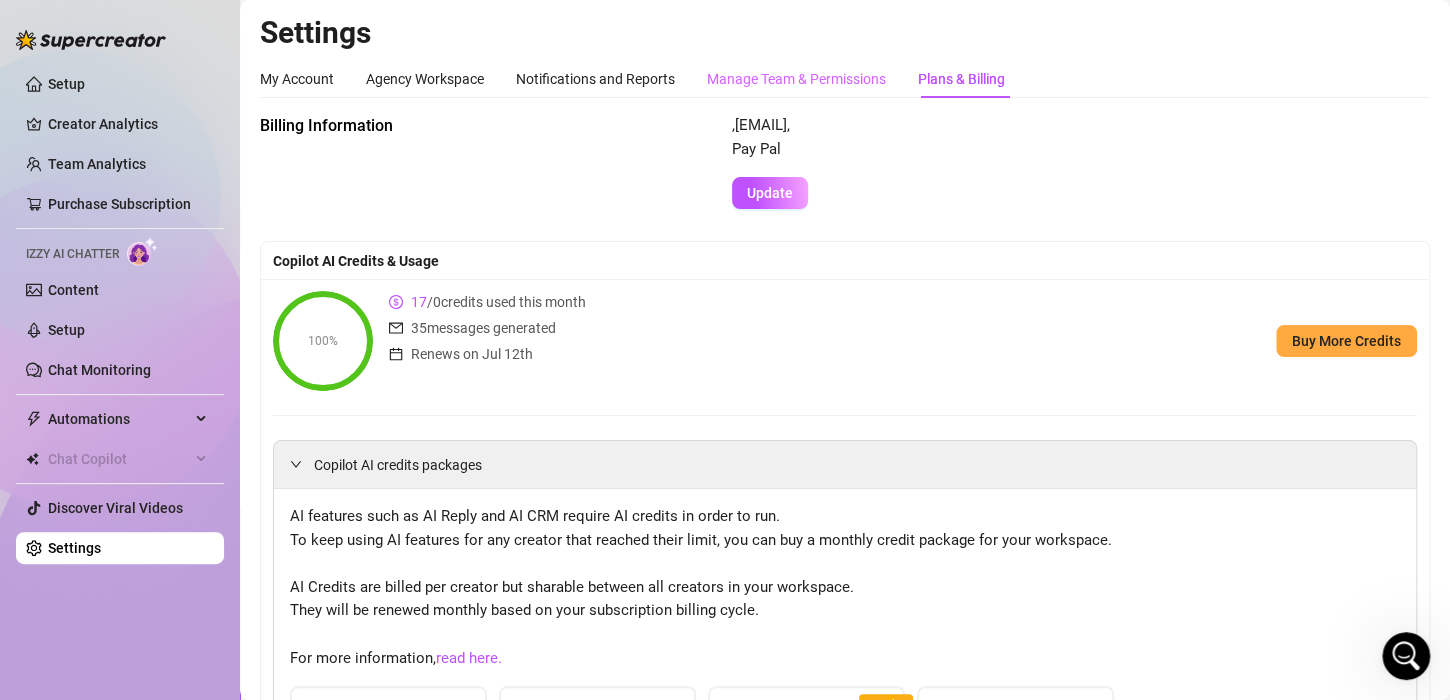 click on "Manage Team & Permissions" at bounding box center (796, 79) 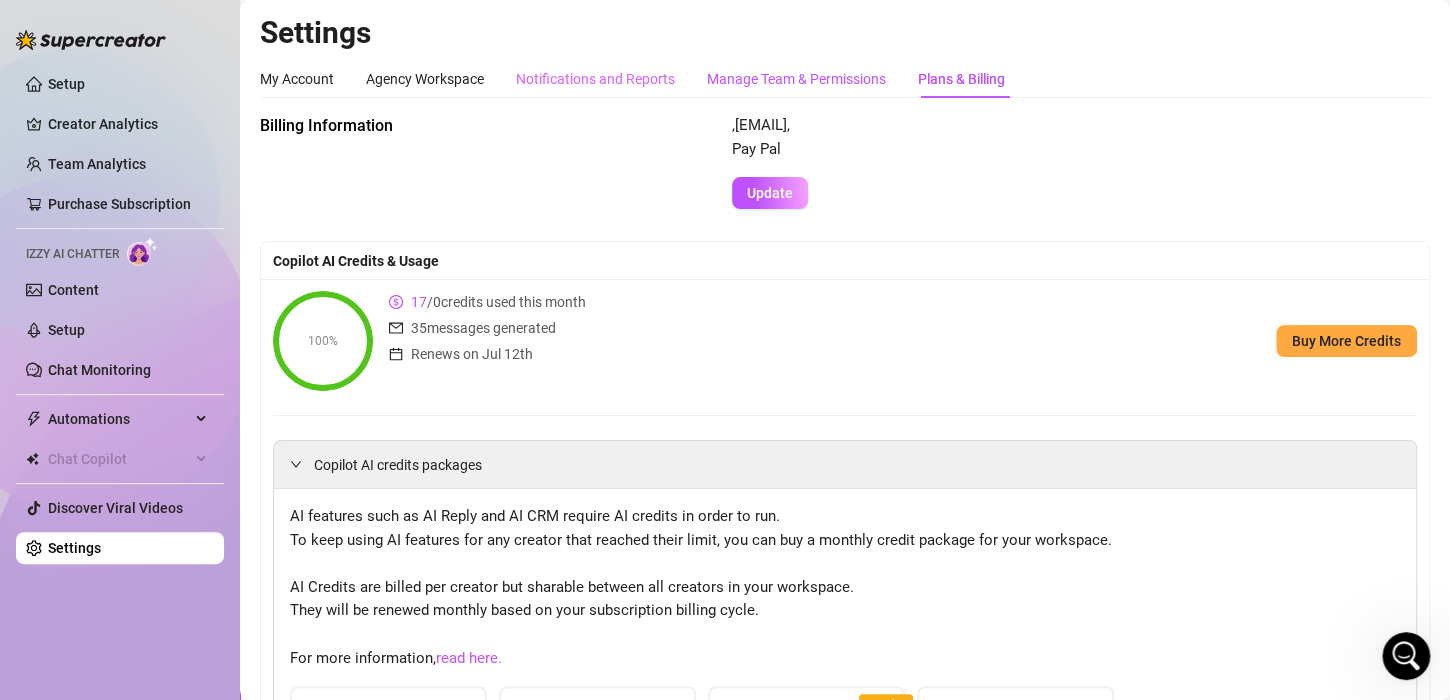 click on "Manage Team & Permissions" at bounding box center [796, 79] 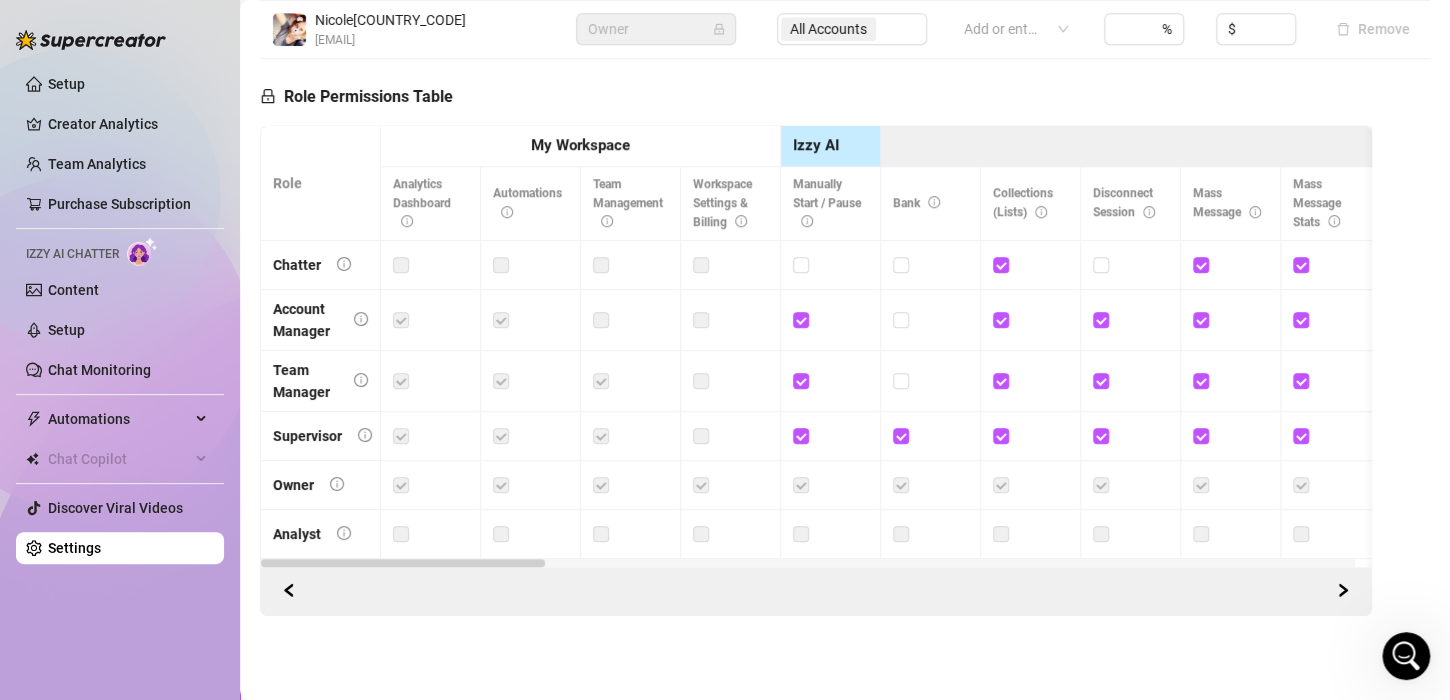 scroll, scrollTop: 188, scrollLeft: 0, axis: vertical 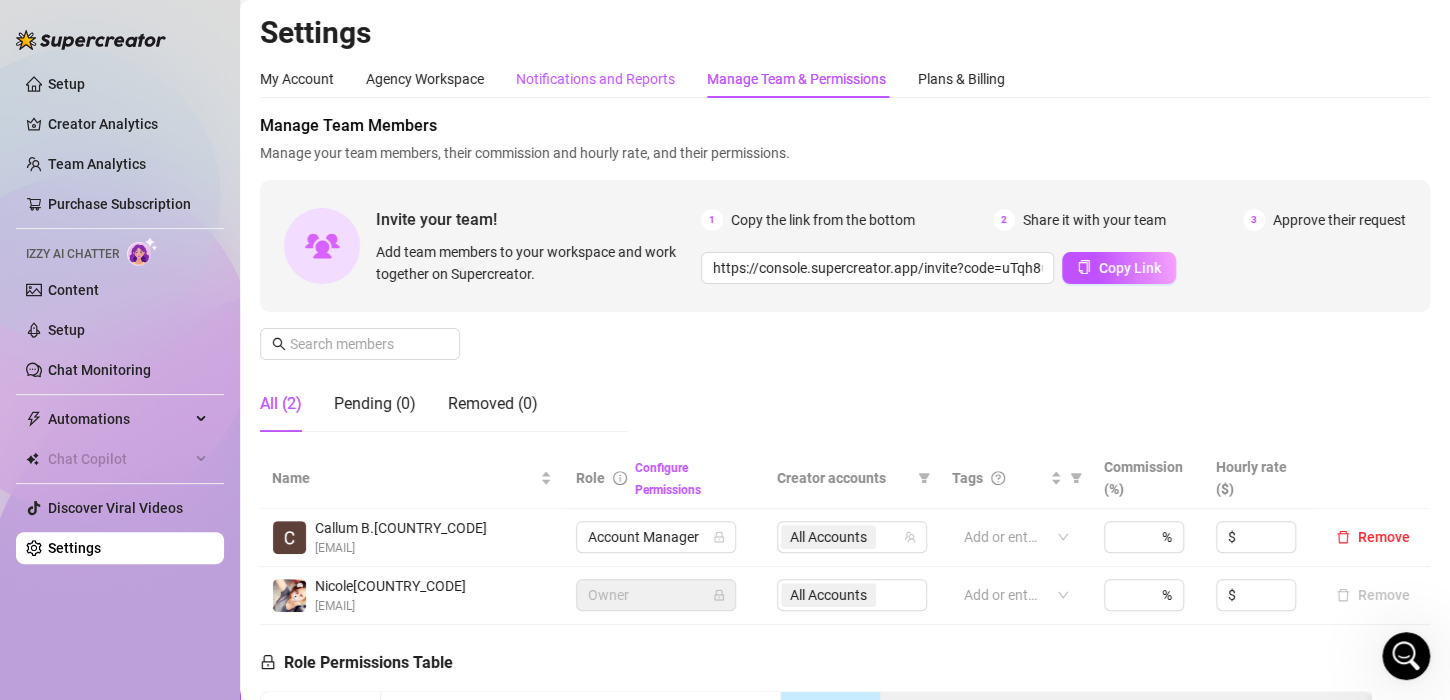 click on "Notifications and Reports" at bounding box center [595, 79] 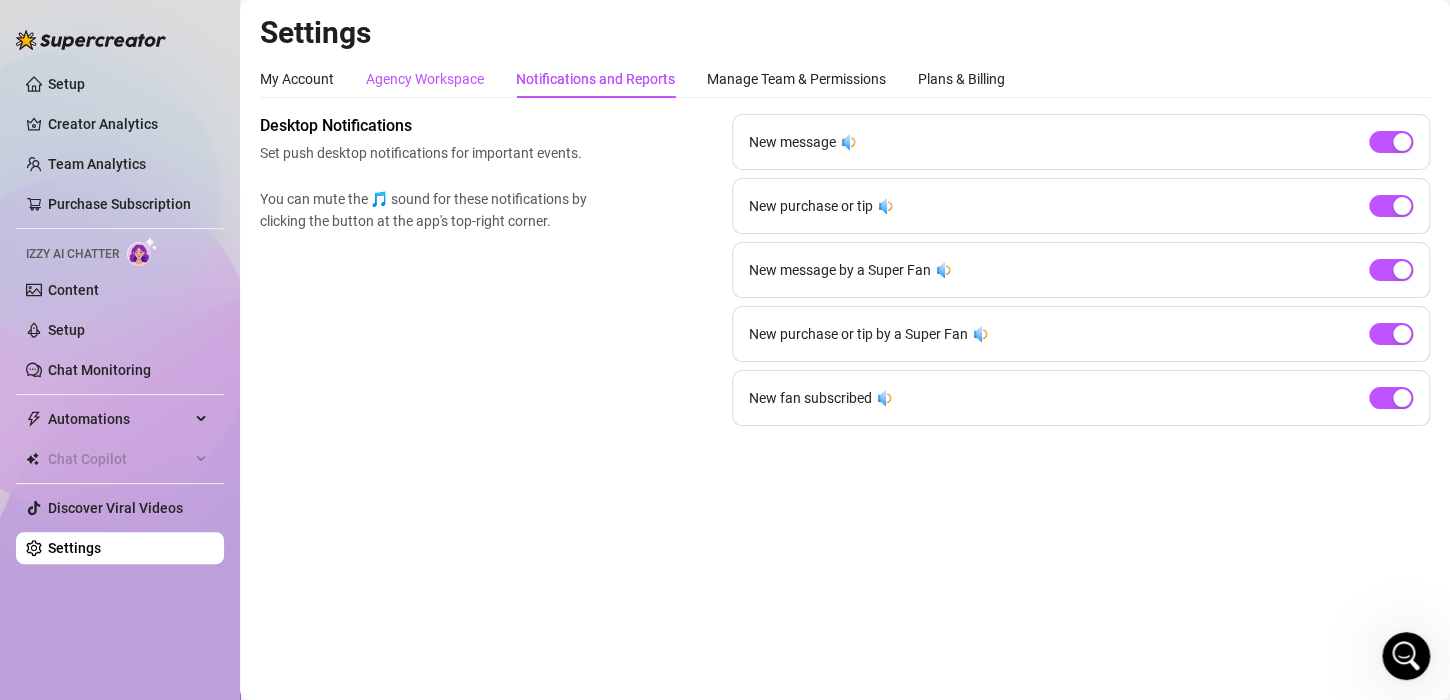 click on "Agency Workspace" at bounding box center (425, 79) 